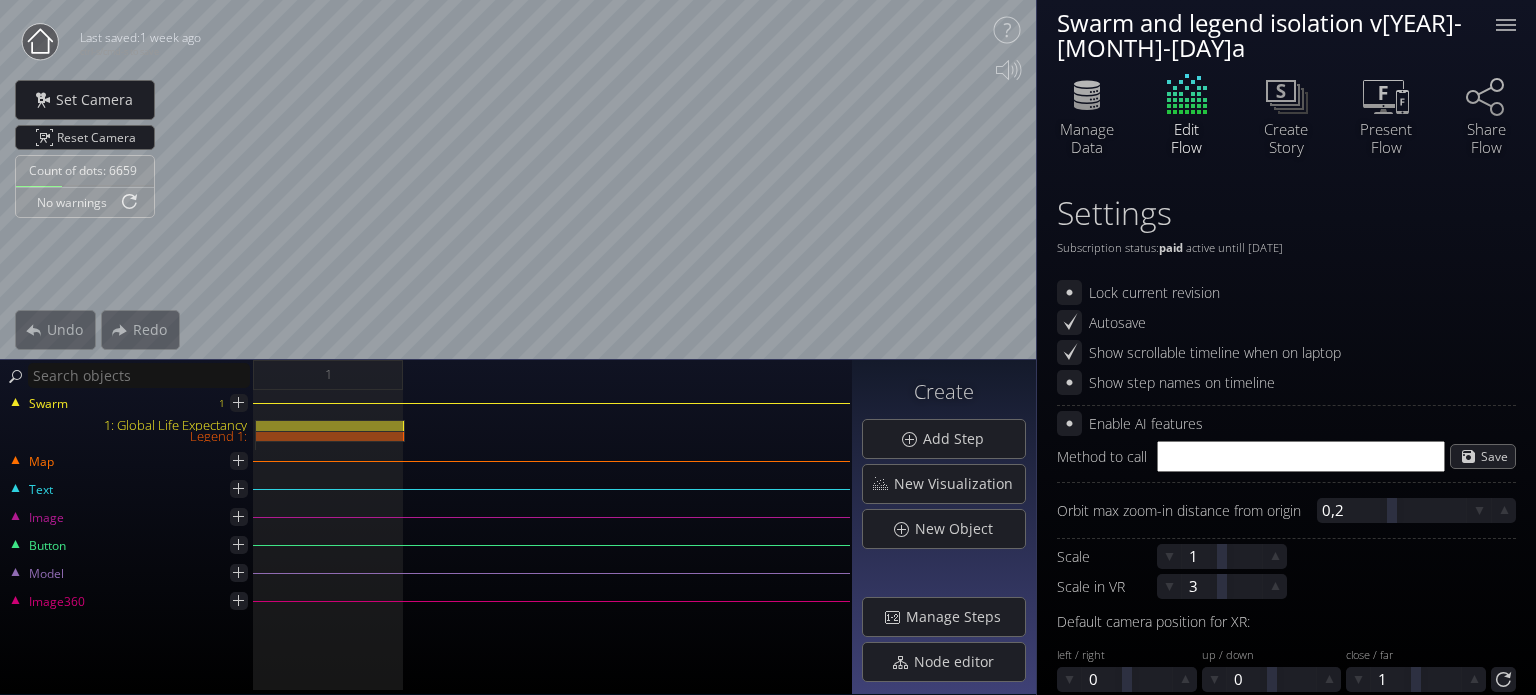 scroll, scrollTop: 0, scrollLeft: 0, axis: both 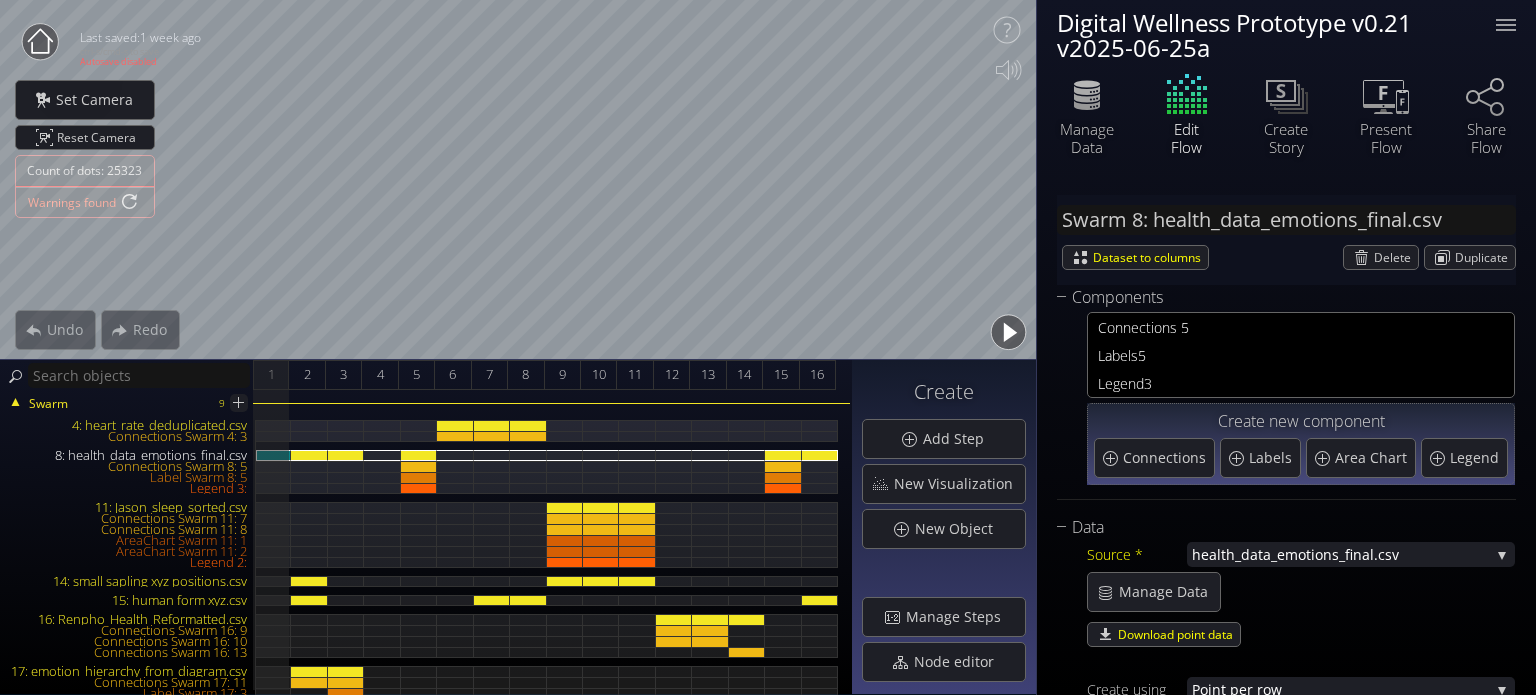 click at bounding box center (40, 40) 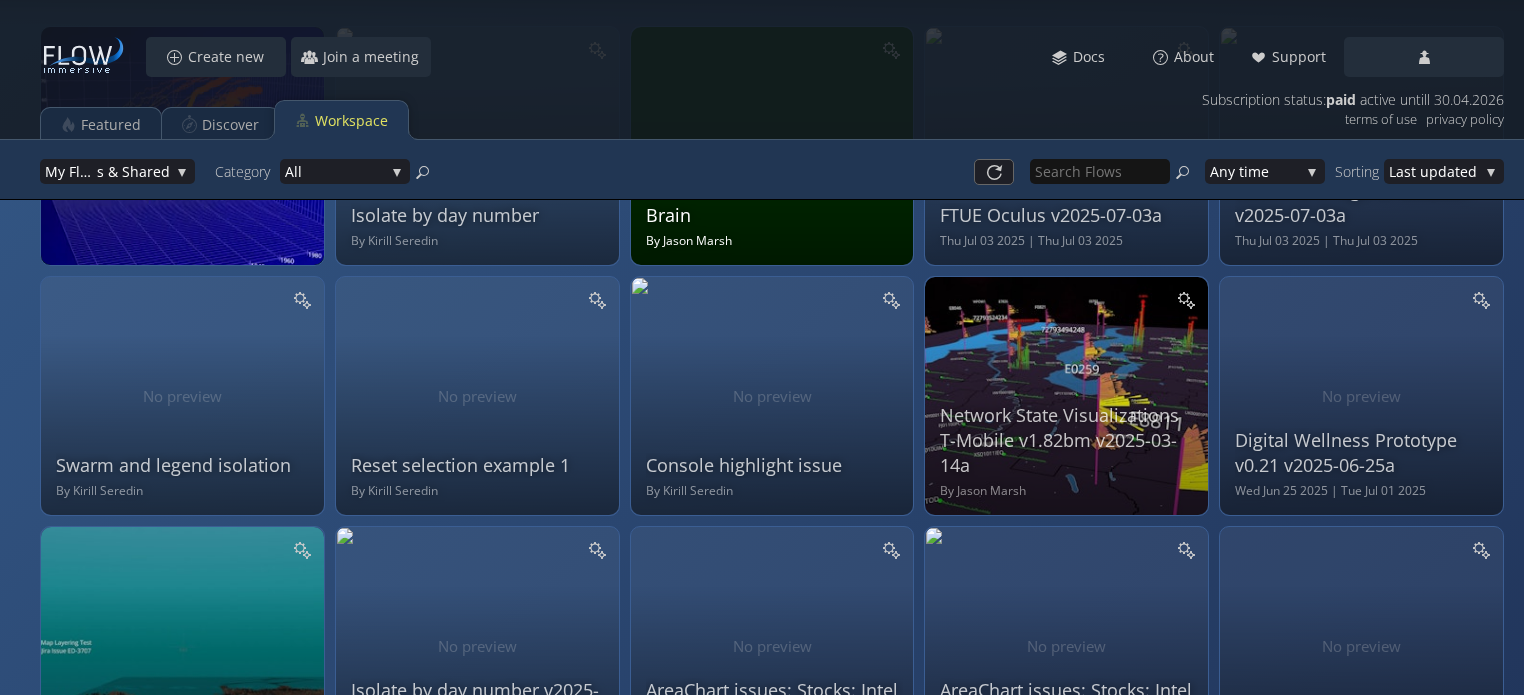 scroll, scrollTop: 300, scrollLeft: 0, axis: vertical 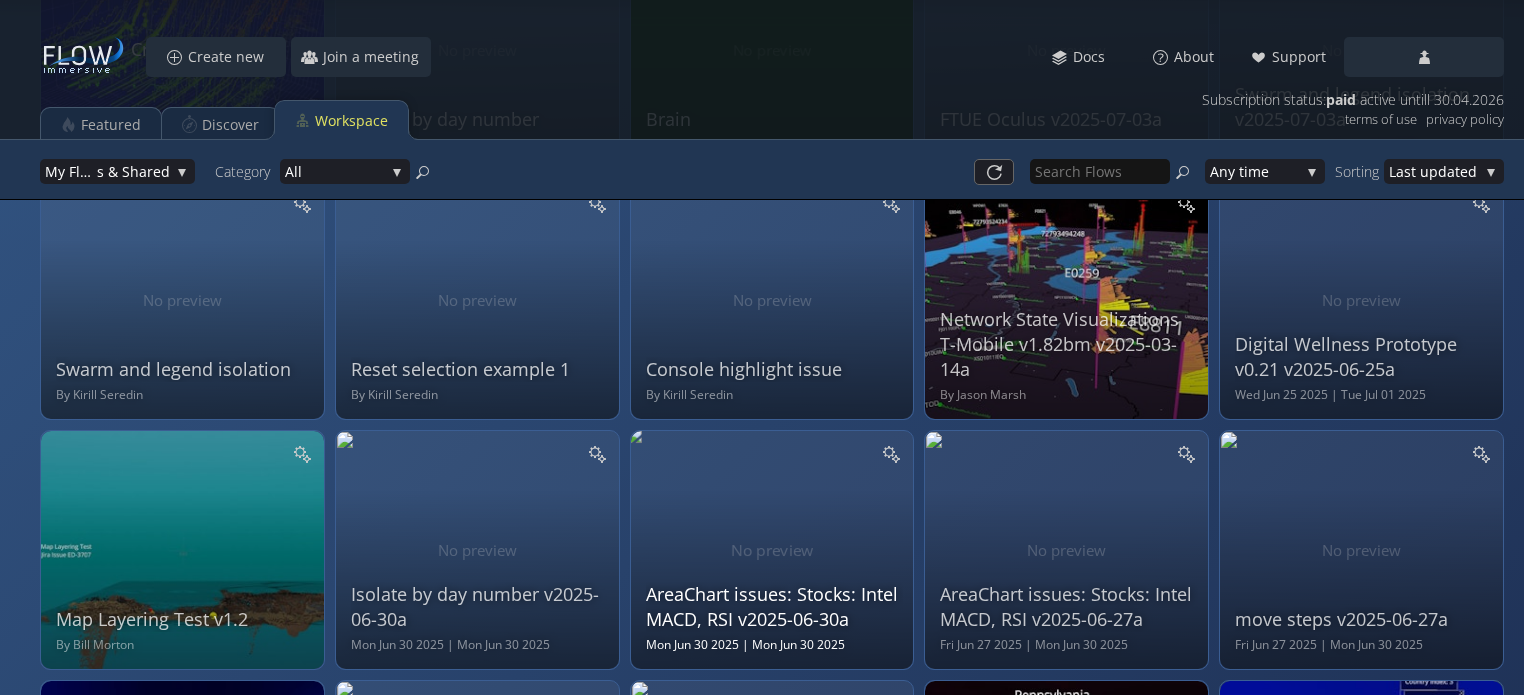 click on "AreaChart issues: Stocks: Intel MACD, RSI v2025-06-30a
Mon Jun 30 2025 | Mon Jun 30 2025" at bounding box center [480, 47] 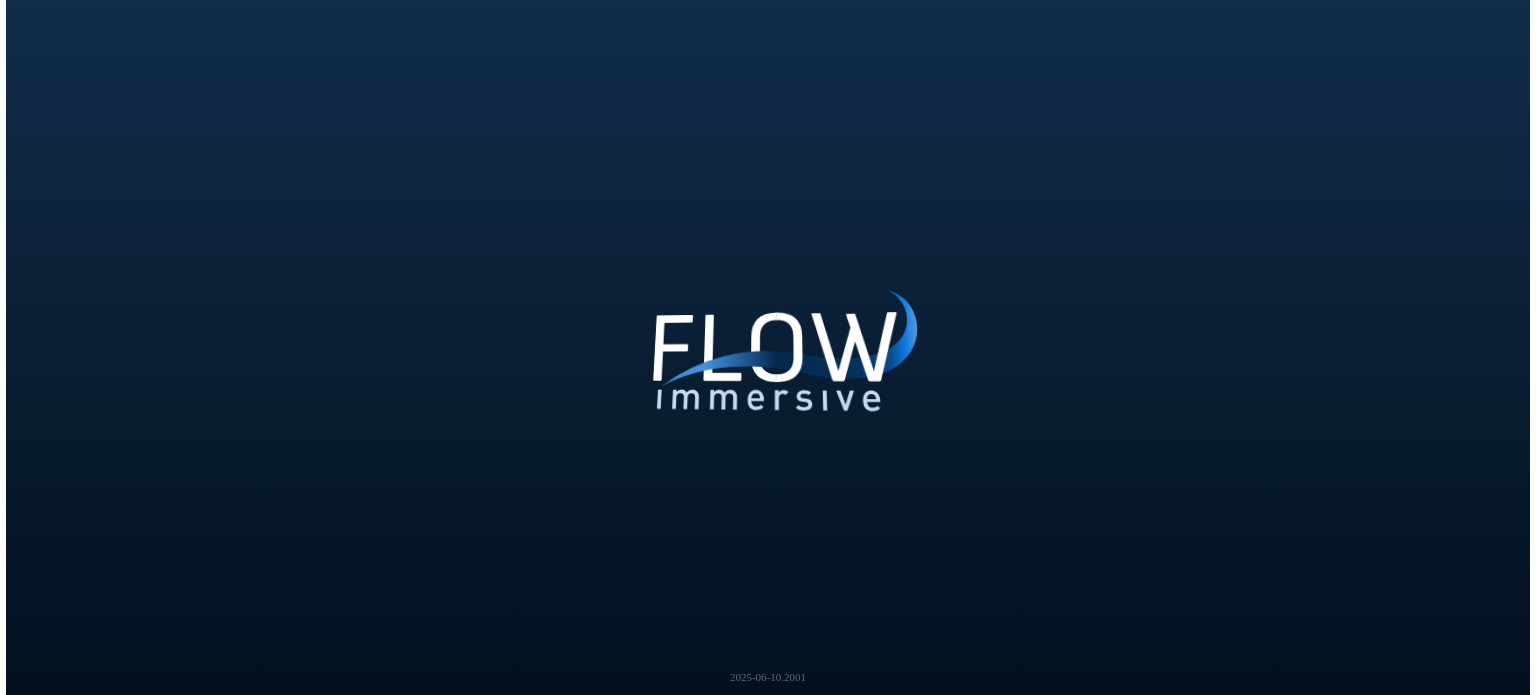 scroll, scrollTop: 0, scrollLeft: 0, axis: both 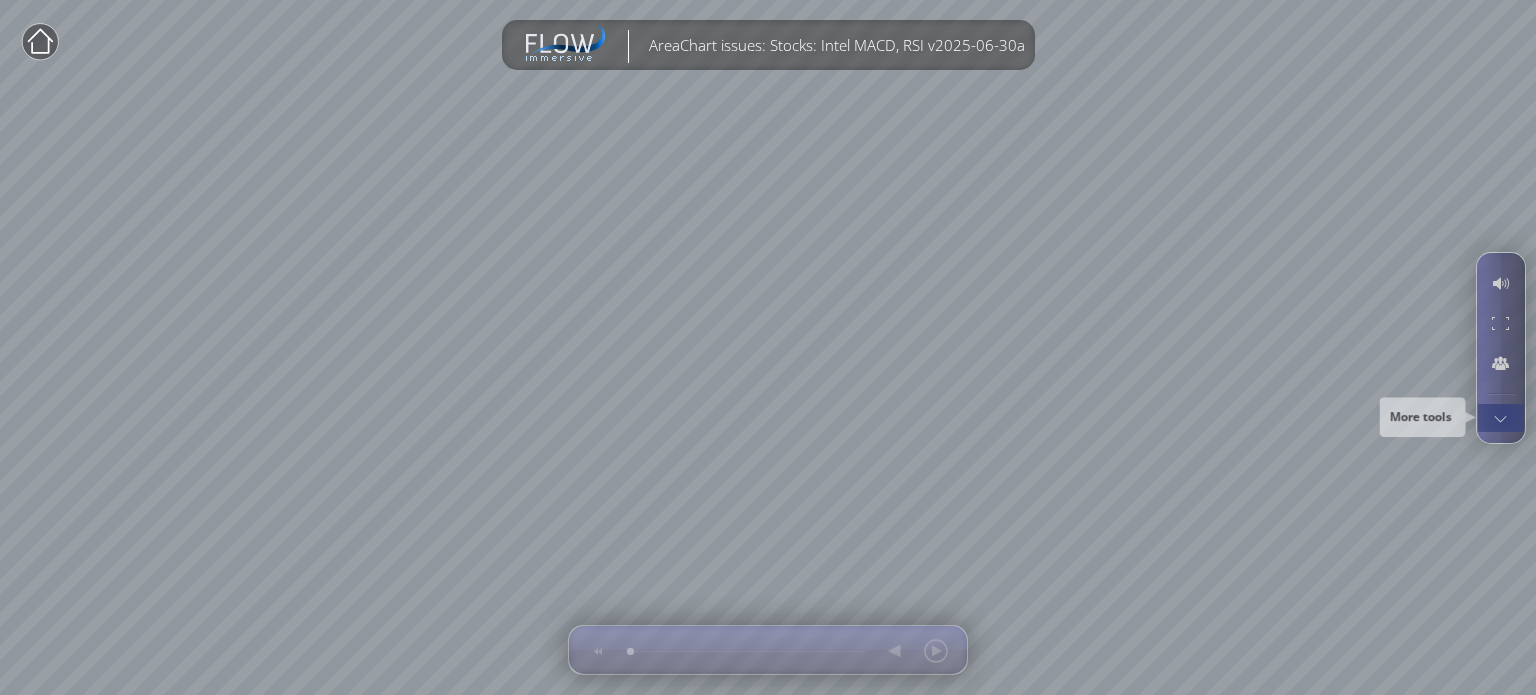 click at bounding box center (1500, 418) 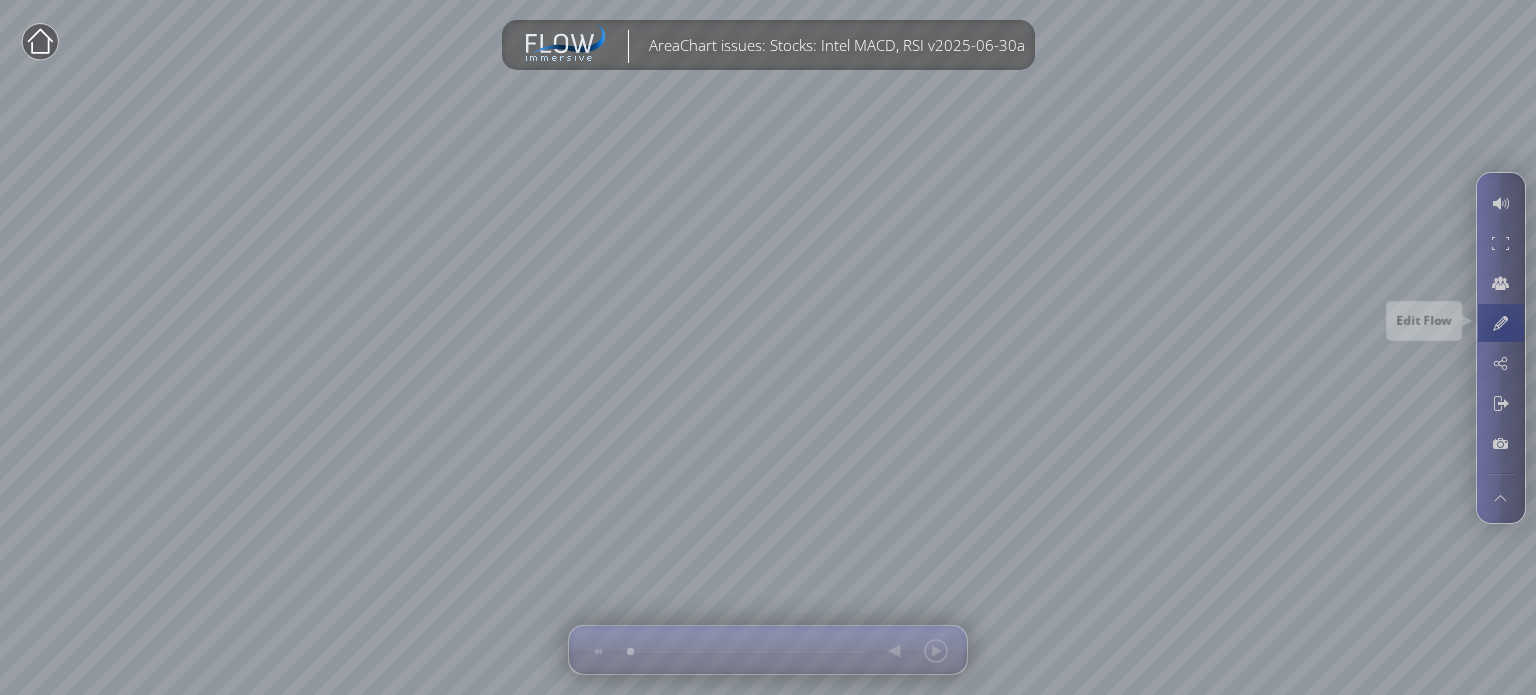 click at bounding box center (1500, 323) 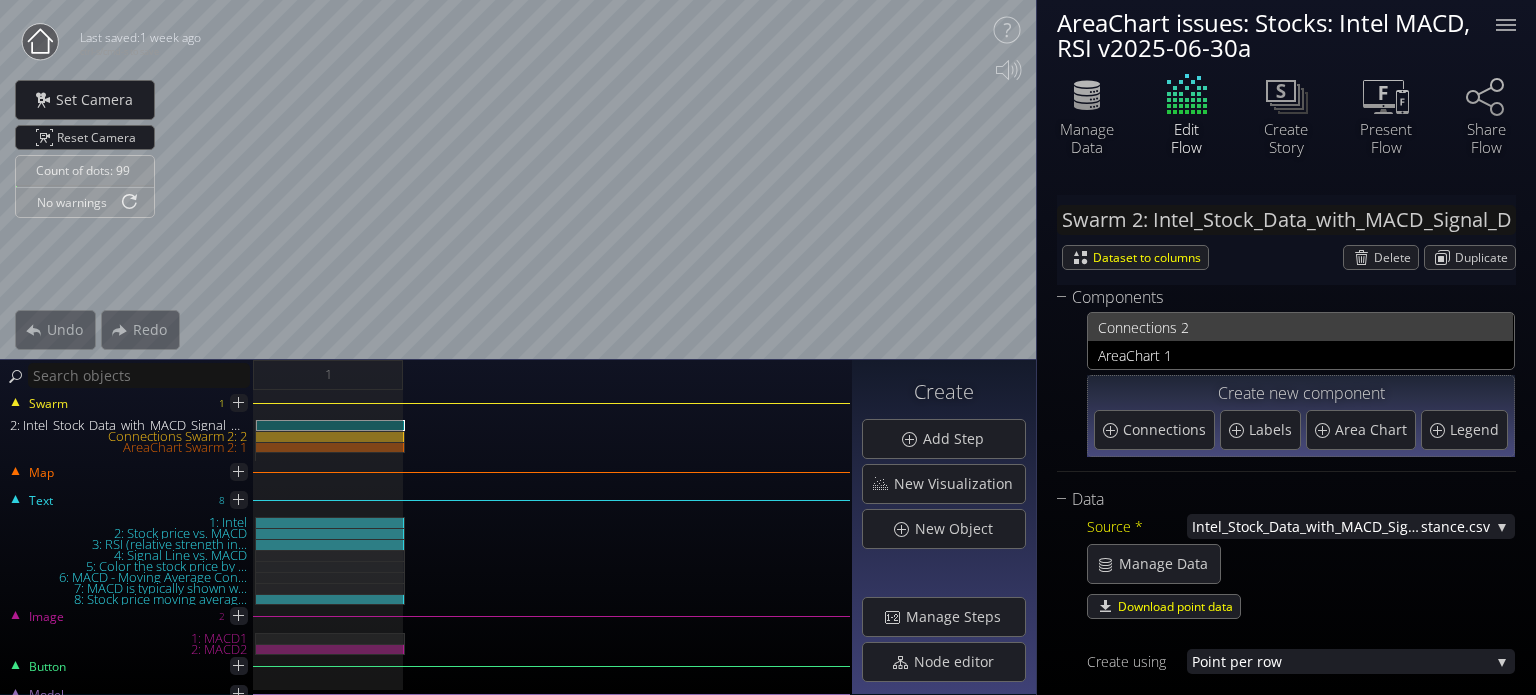 scroll, scrollTop: 200, scrollLeft: 0, axis: vertical 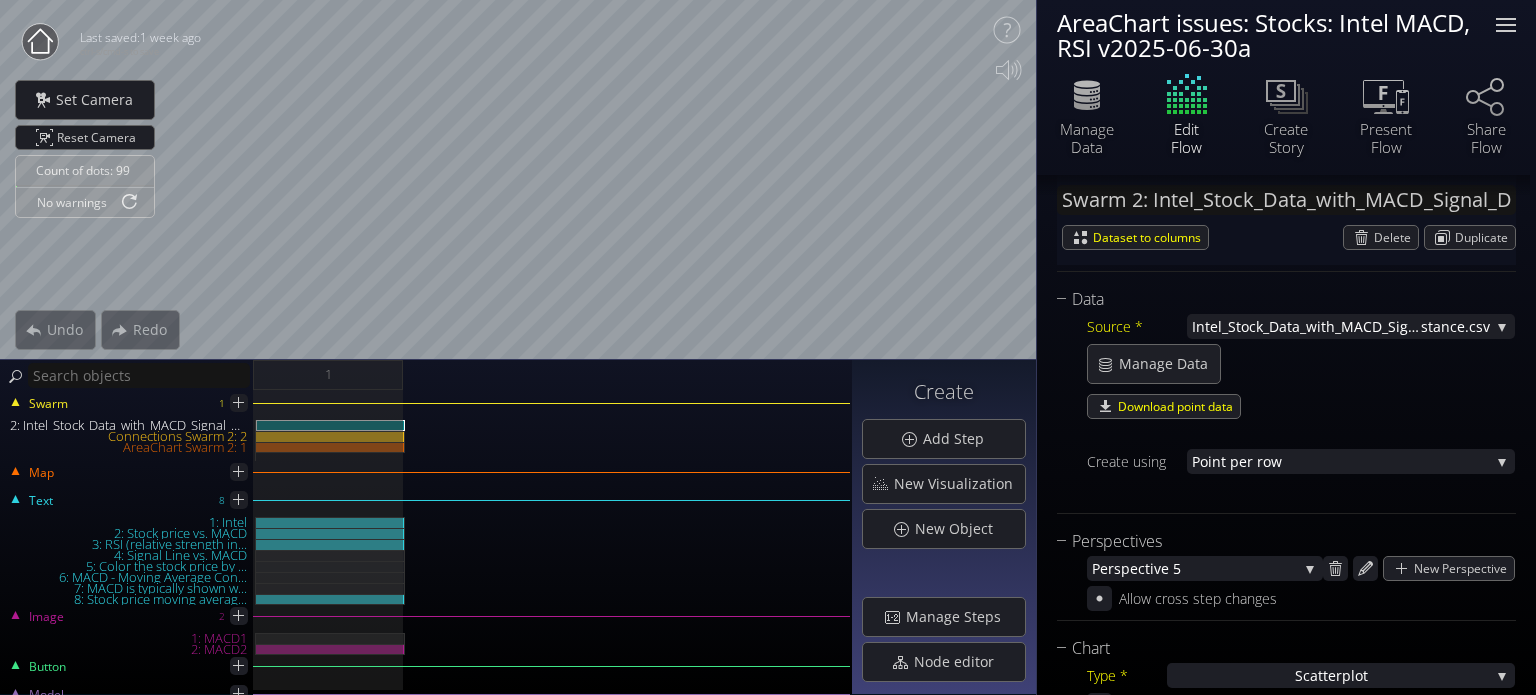 click at bounding box center (1506, 31) 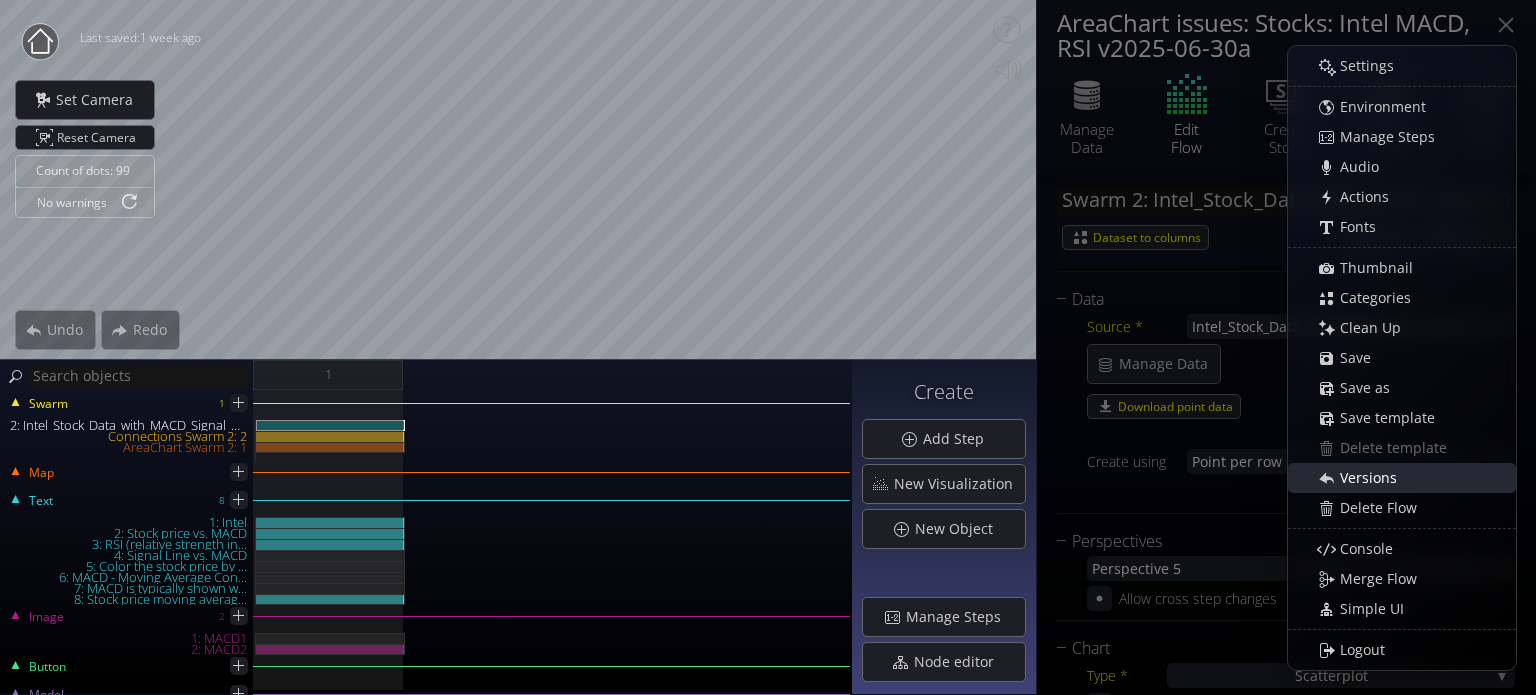 click on "Versions" at bounding box center (1412, 478) 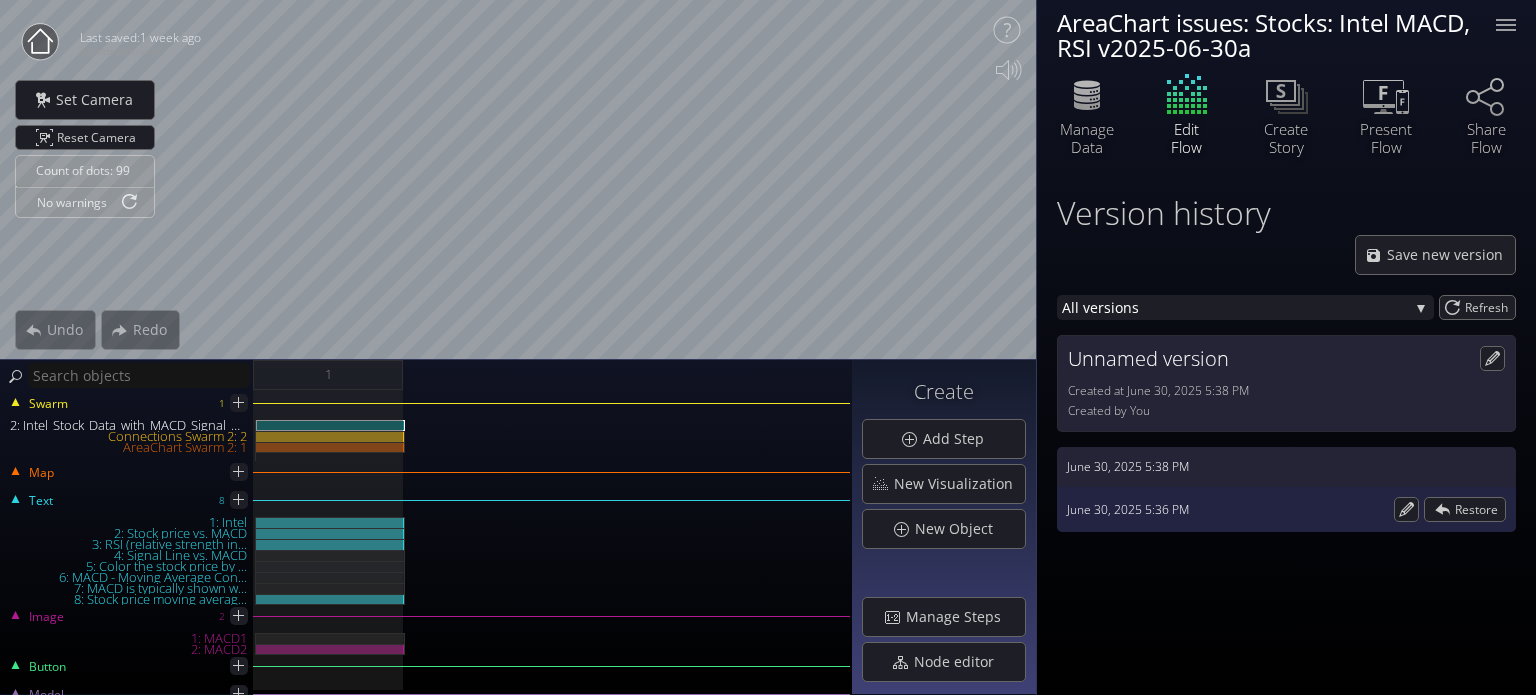 click on "[MONTH] [DAY], [YEAR] [HOUR]:[MINUTE] [AM/PM]" at bounding box center (1286, 467) 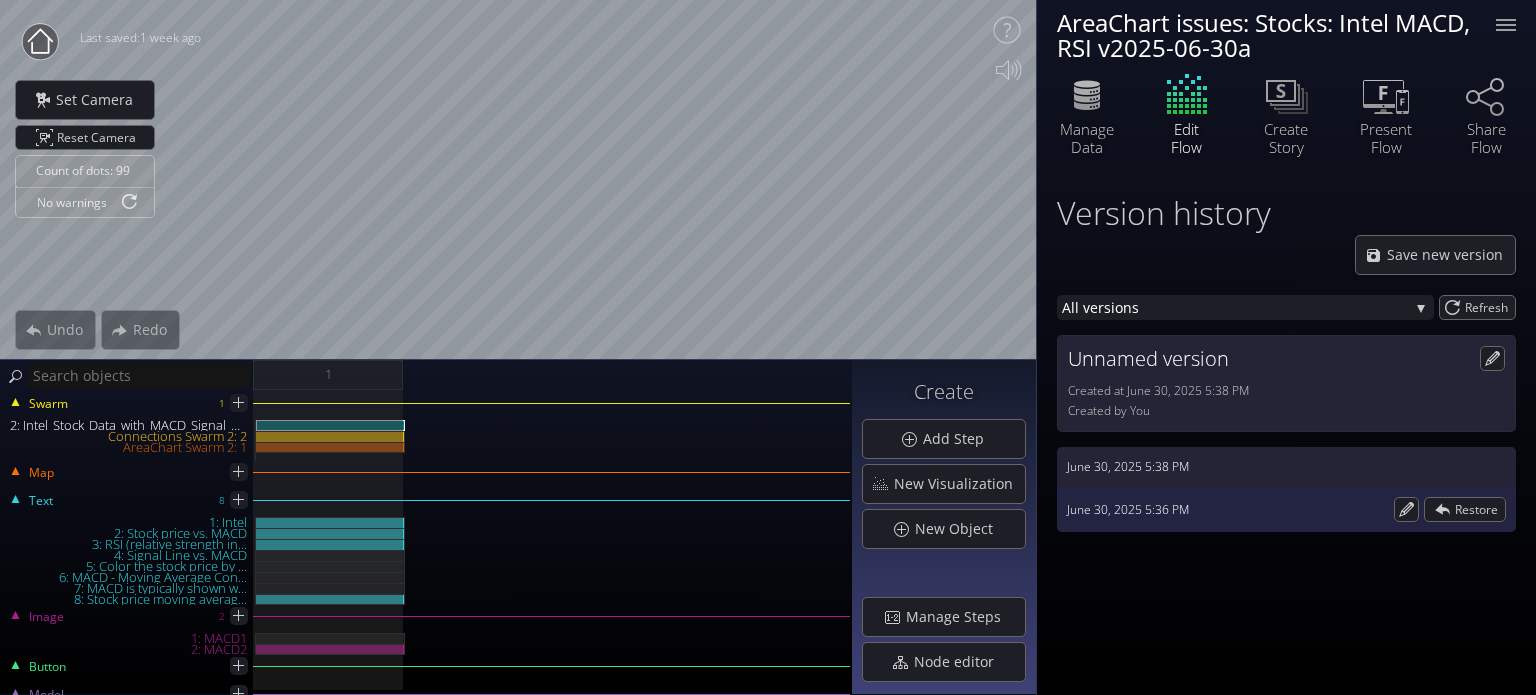 click on "June 30, 2025 5:36 PM
Restore" at bounding box center (1286, 509) 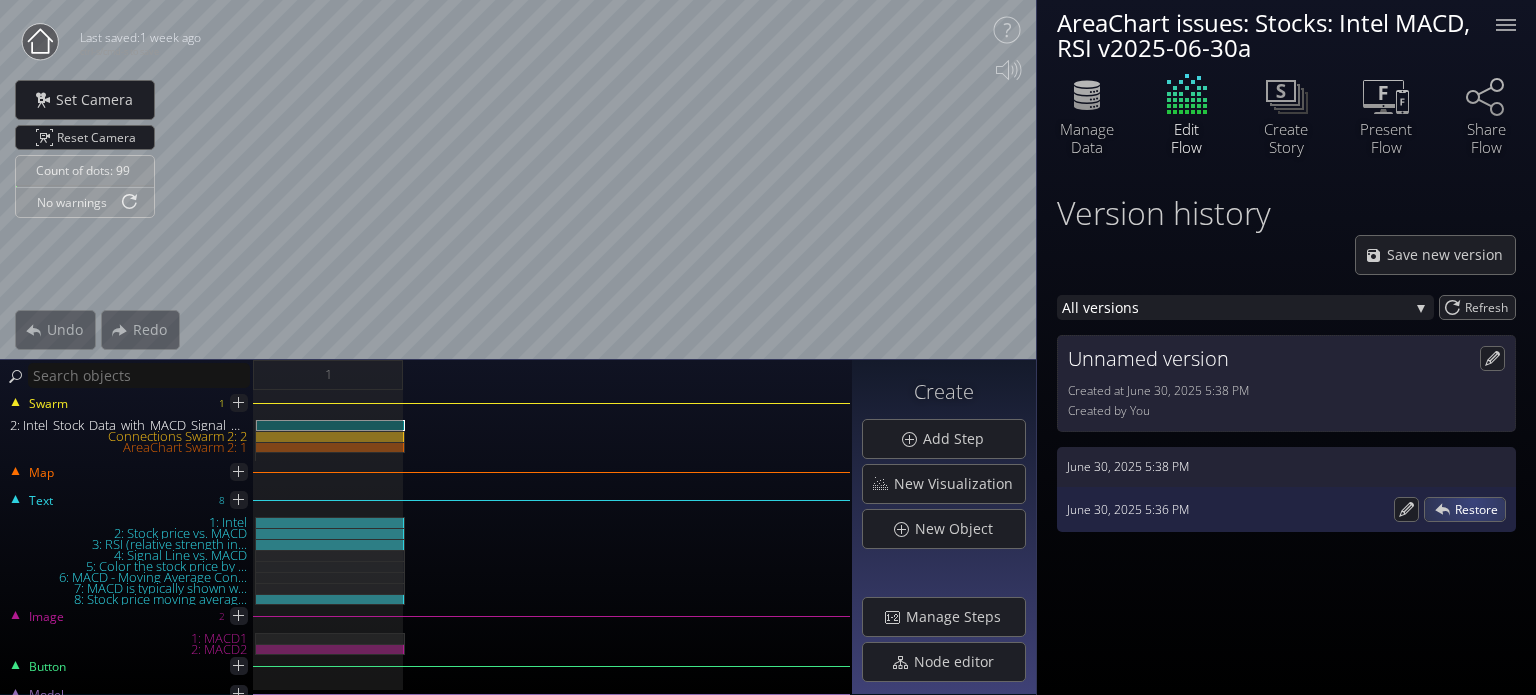 click on "Restore" at bounding box center (1480, 509) 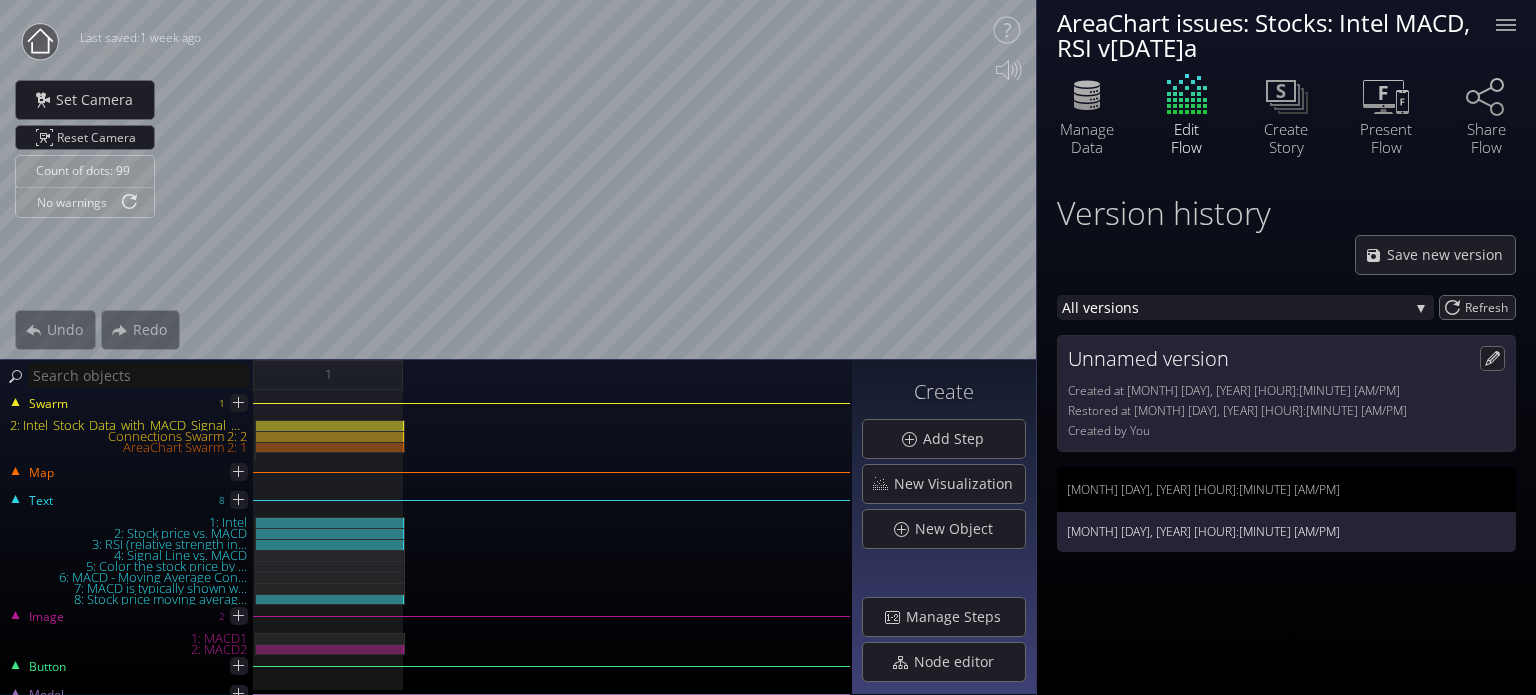 scroll, scrollTop: 0, scrollLeft: 0, axis: both 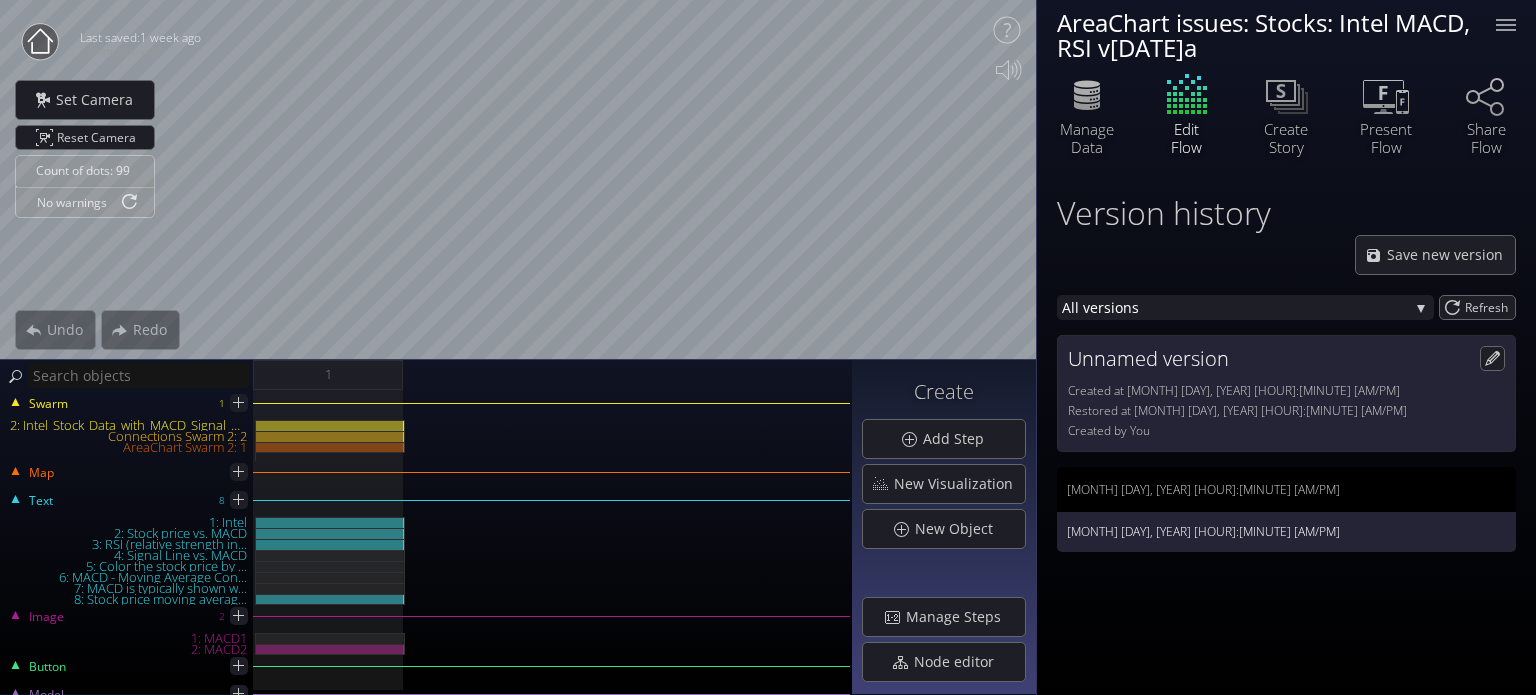 click at bounding box center [40, 42] 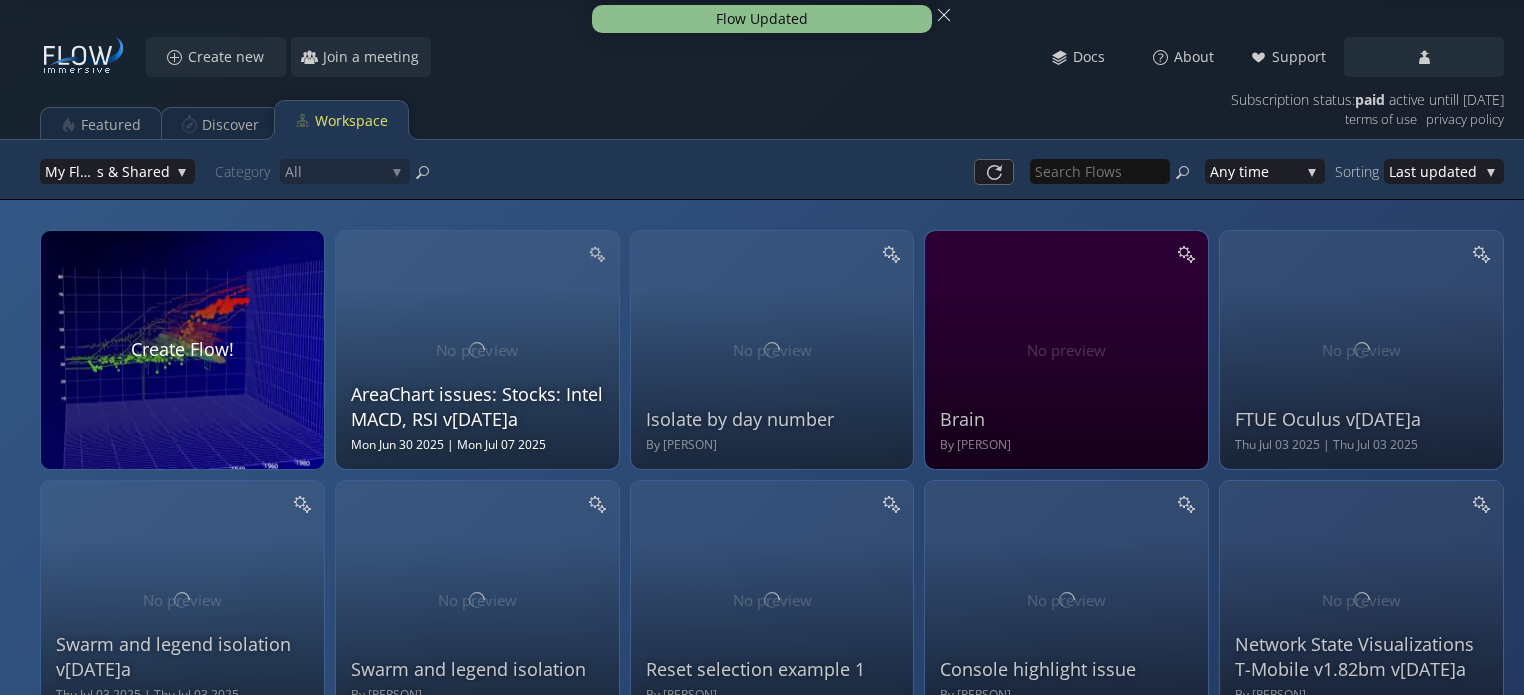 drag, startPoint x: 603, startPoint y: 255, endPoint x: 597, endPoint y: 271, distance: 17.088007 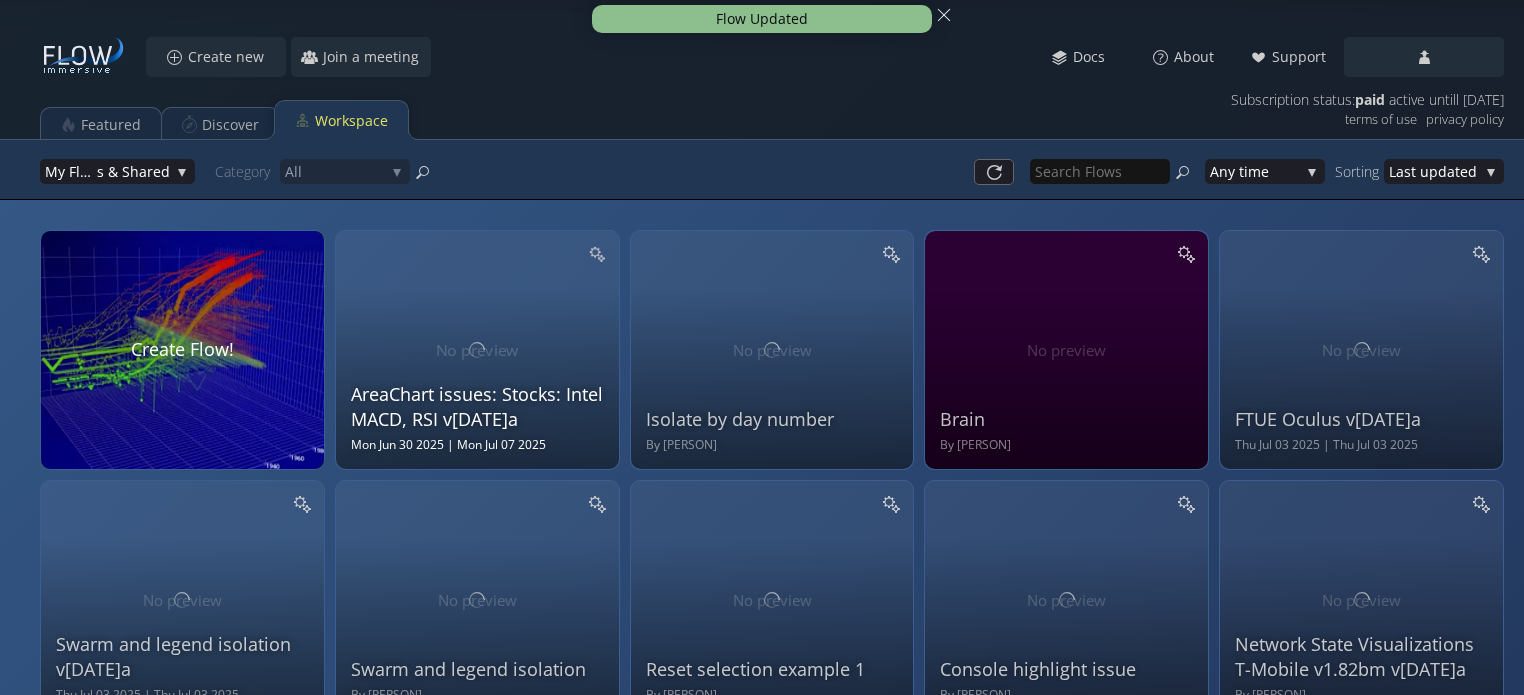 click at bounding box center [596, 253] 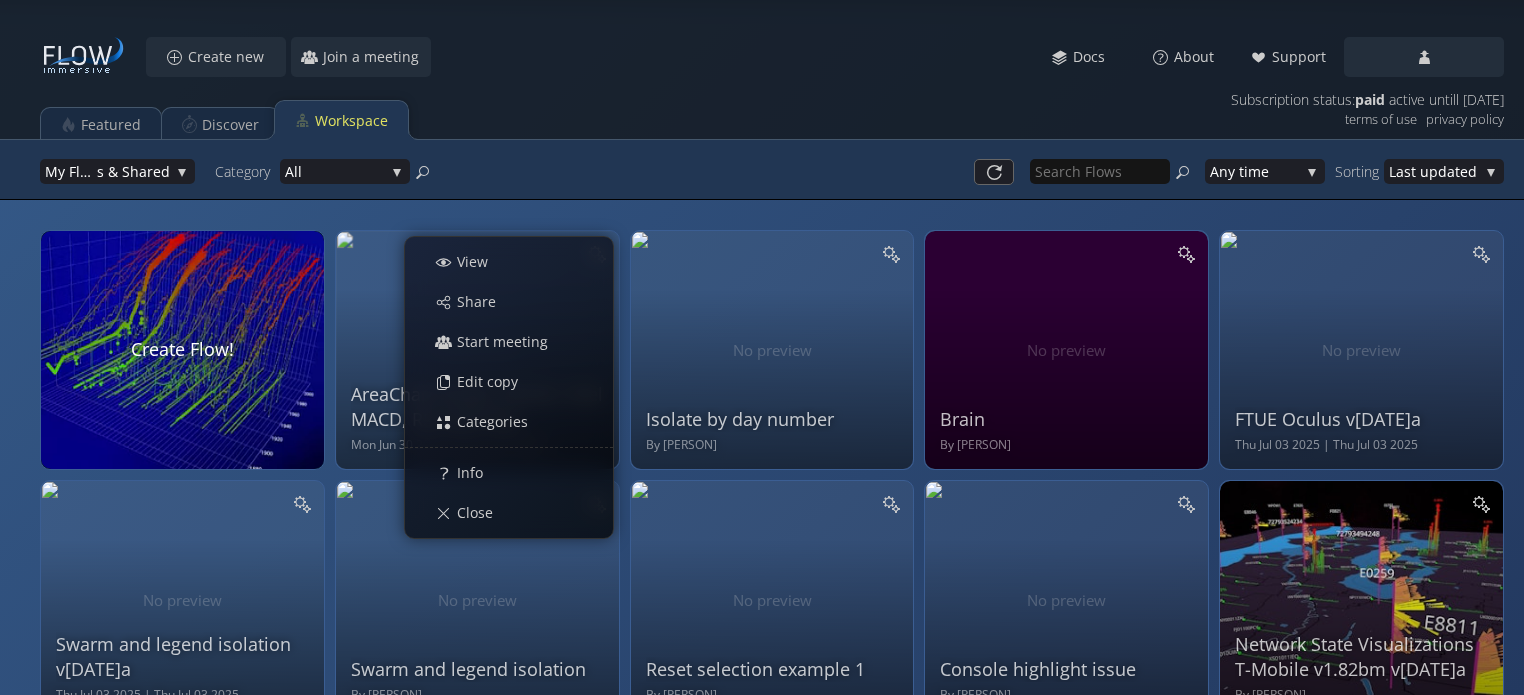 drag, startPoint x: 389, startPoint y: 327, endPoint x: 389, endPoint y: 344, distance: 17 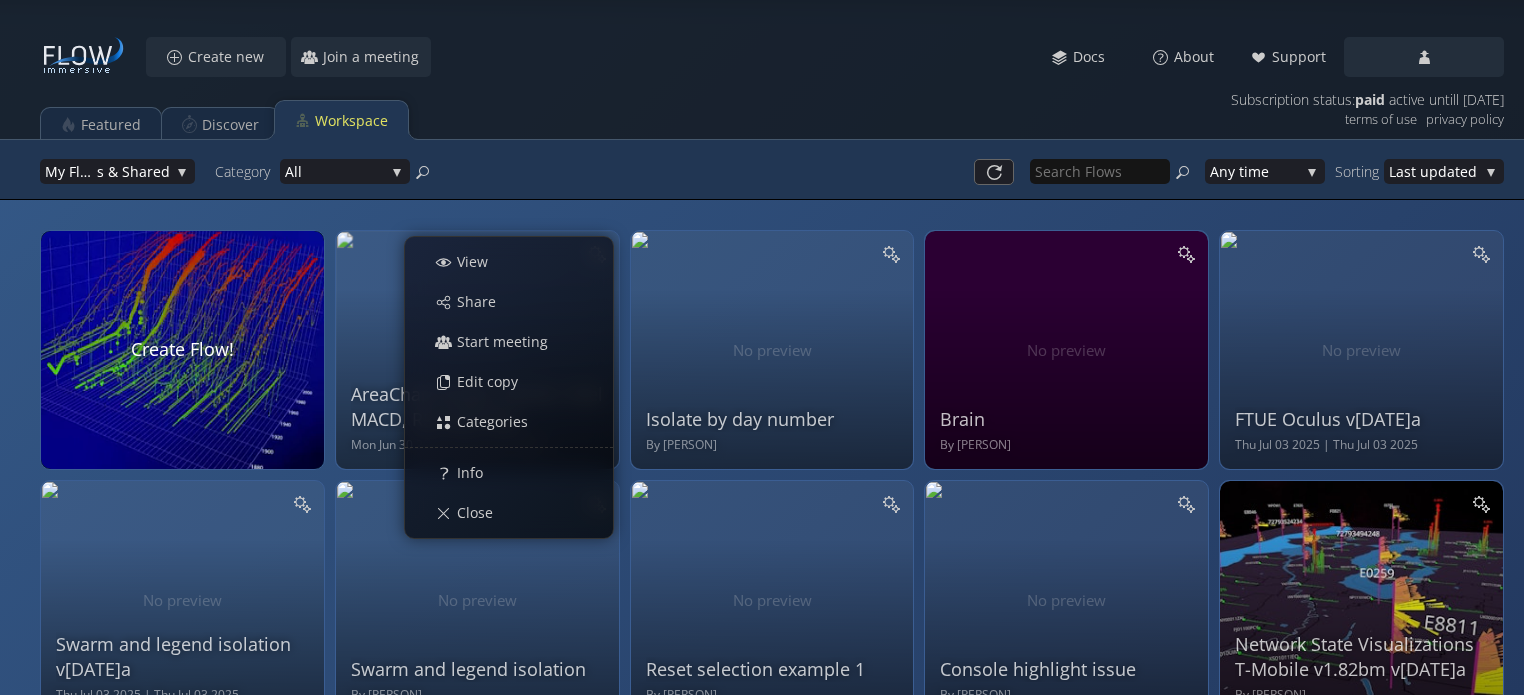 click on "AreaChart issues: Stocks: Intel MACD, RSI v[DATE]
Mon Jun 30 2025 | Mon Jul 07 2025" at bounding box center [480, 347] 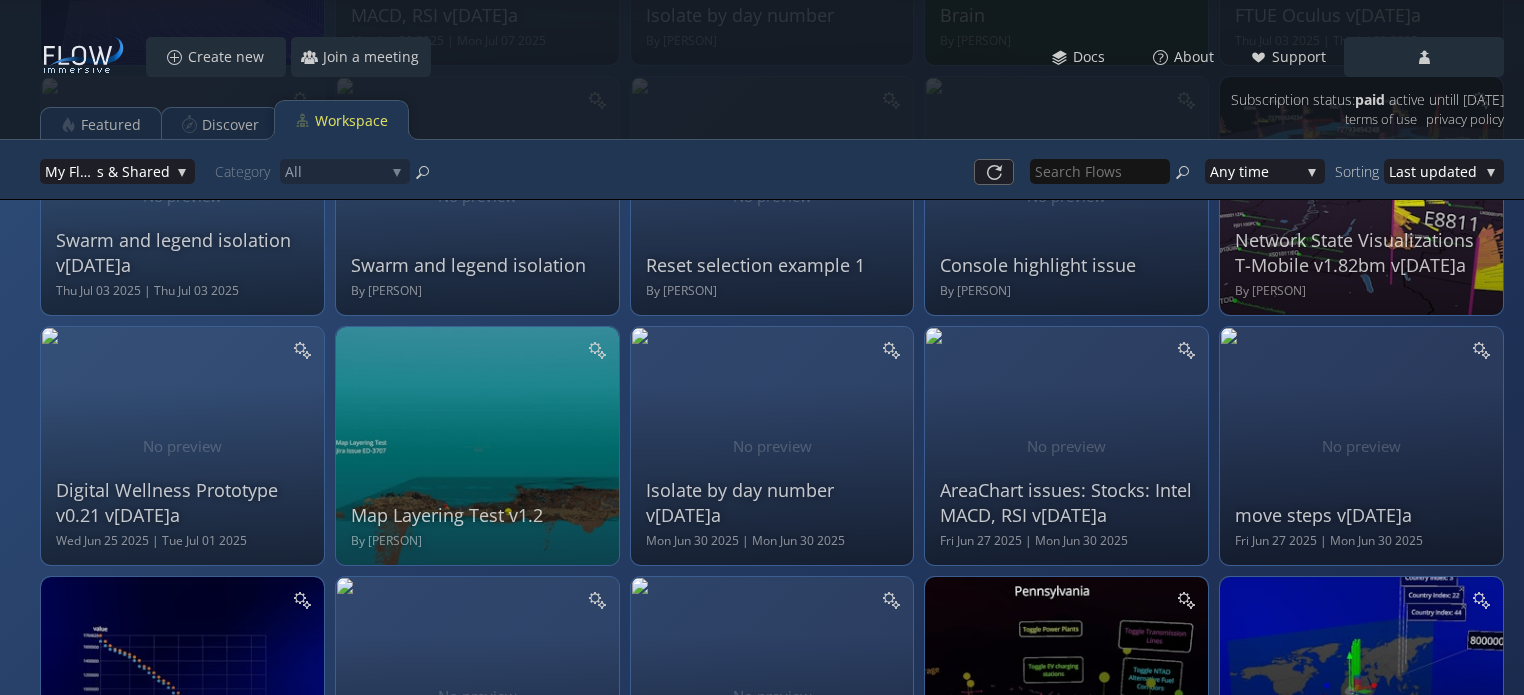 scroll, scrollTop: 300, scrollLeft: 0, axis: vertical 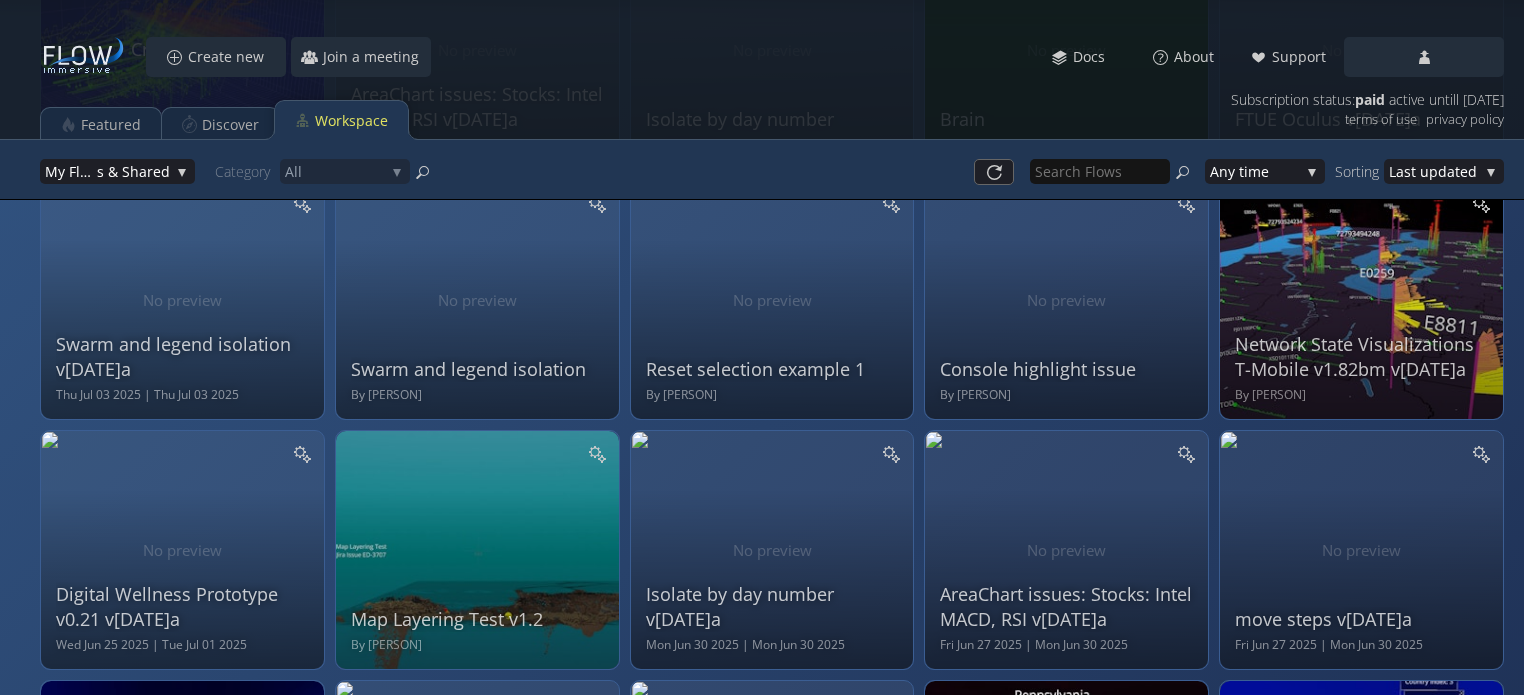 click on "AreaChart issues: Stocks: Intel MACD, RSI v[DATE]
Fri Jun 27 2025 | Mon Jun 30 2025" at bounding box center (480, 47) 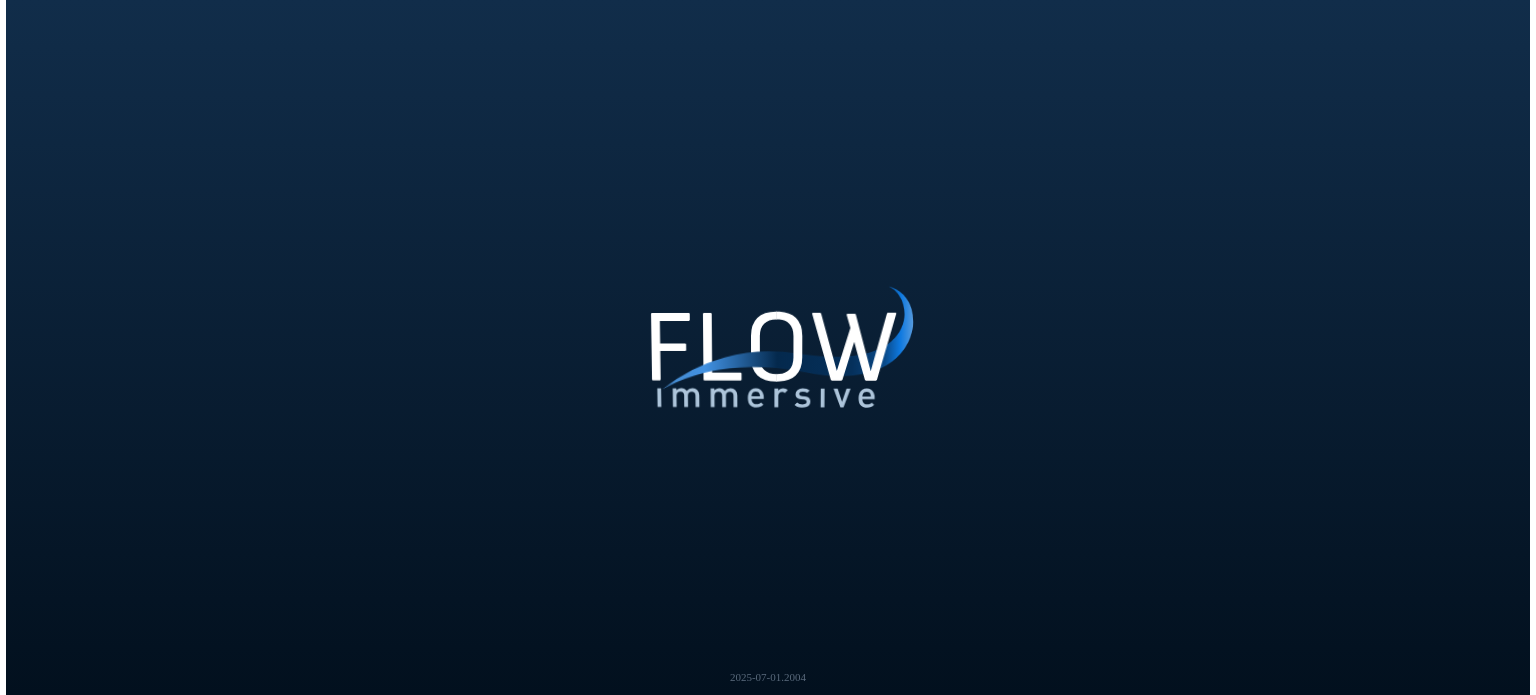 scroll, scrollTop: 0, scrollLeft: 0, axis: both 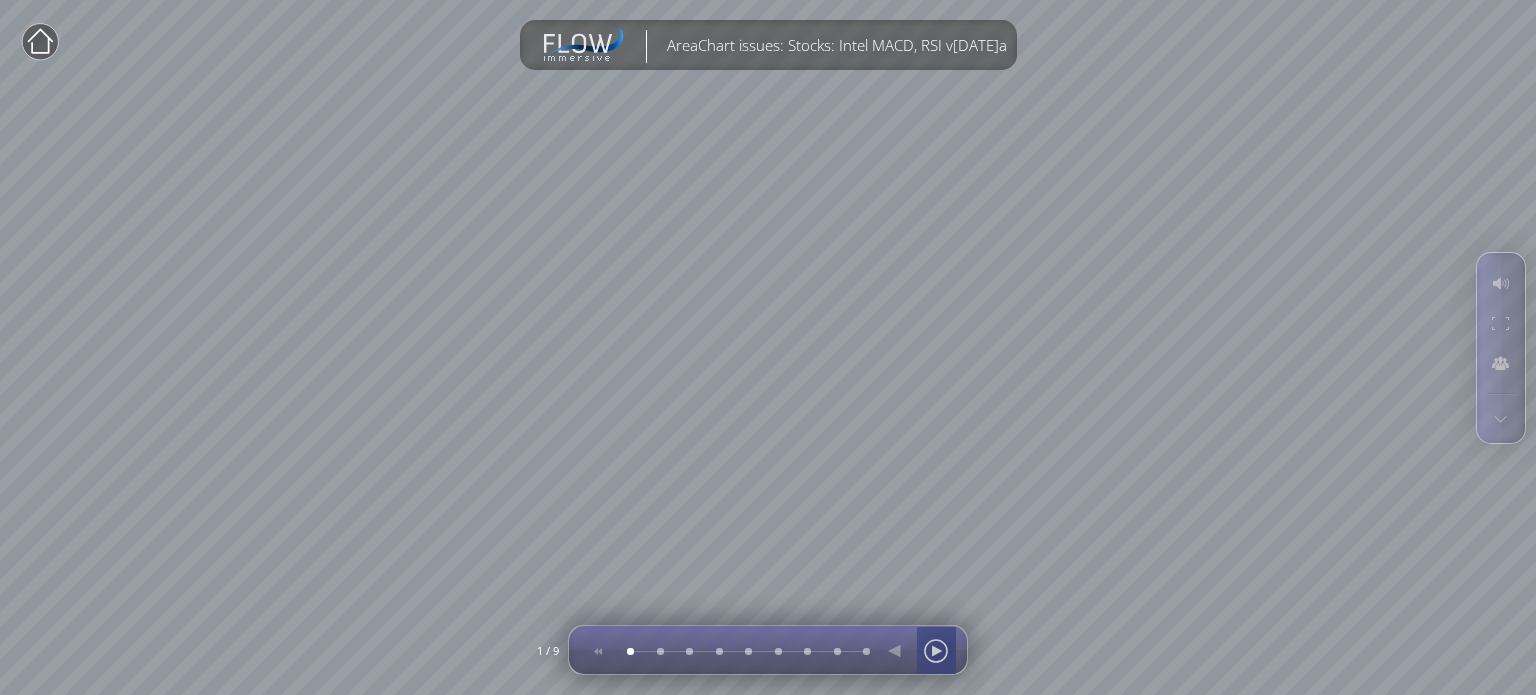 click at bounding box center [936, 651] 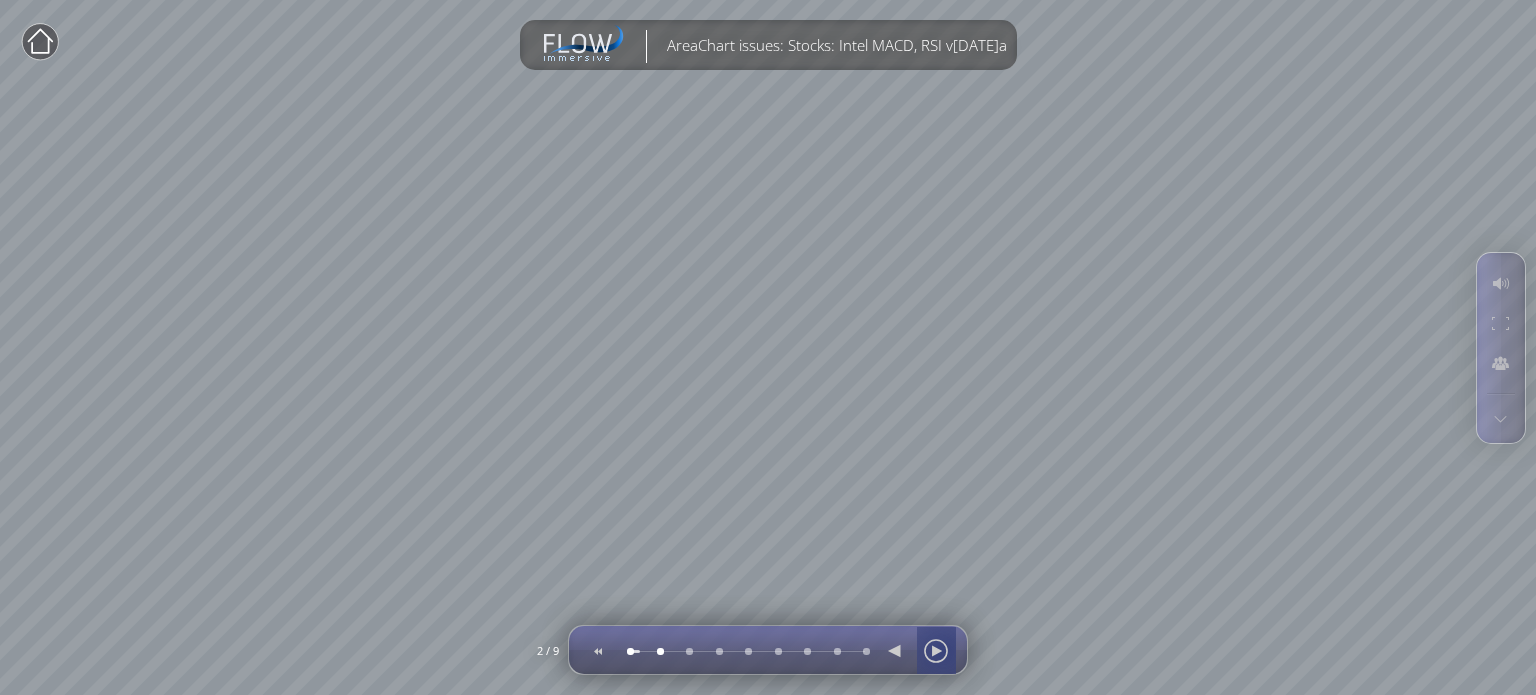 click at bounding box center (936, 651) 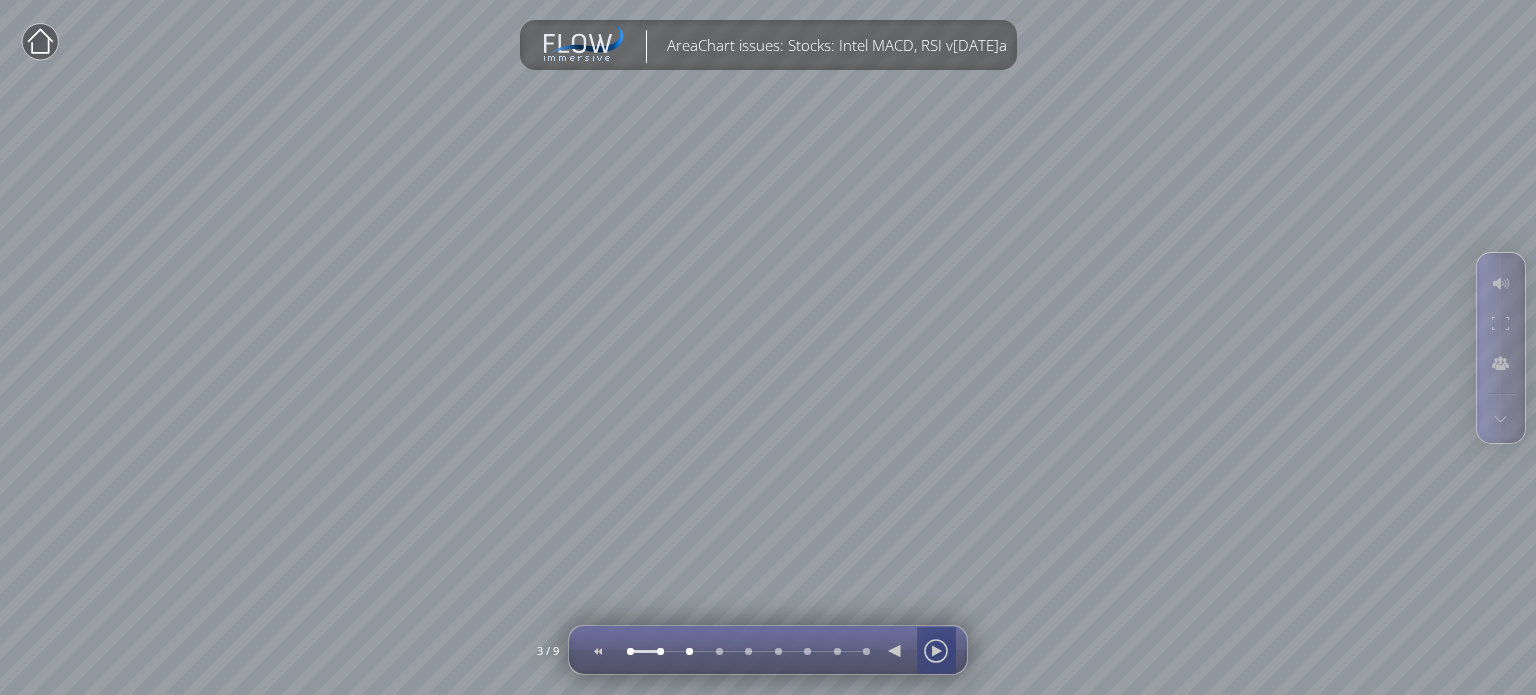 click at bounding box center [936, 651] 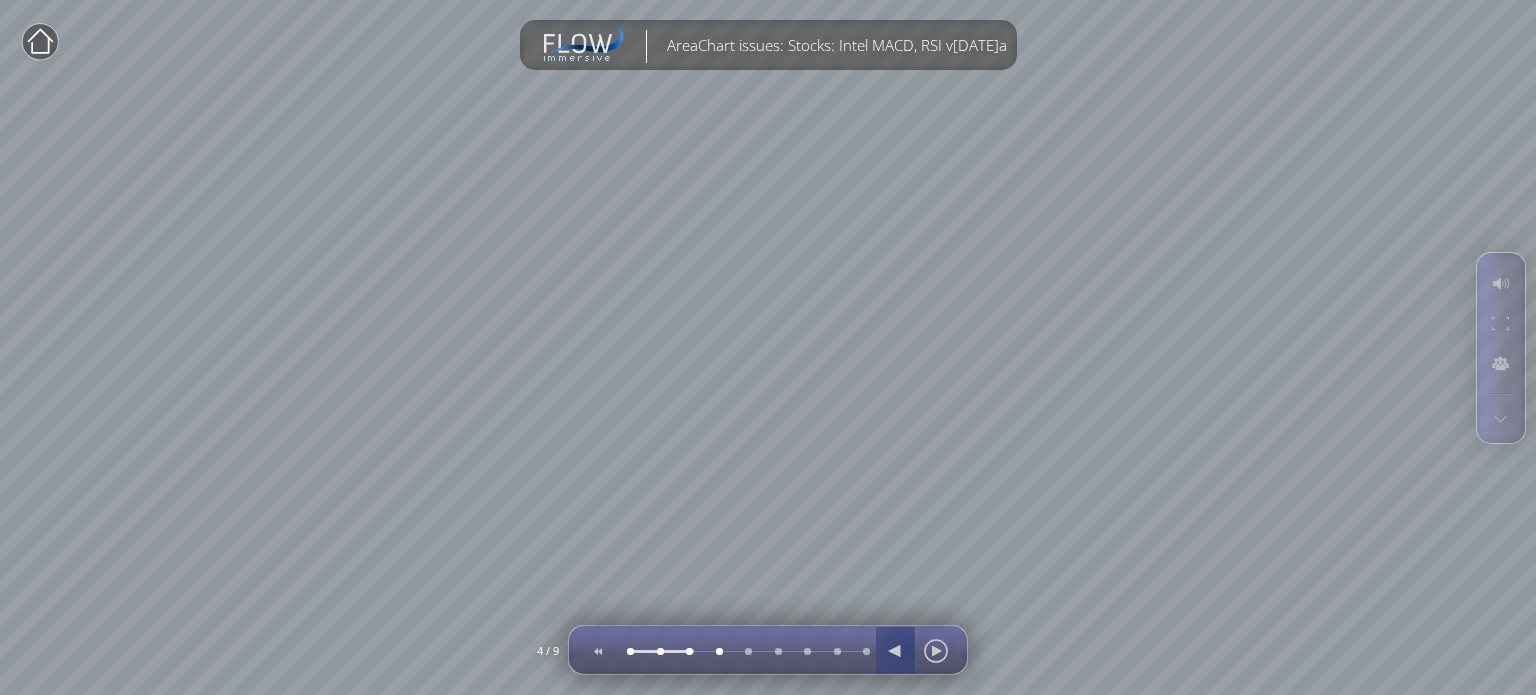 click at bounding box center (895, 651) 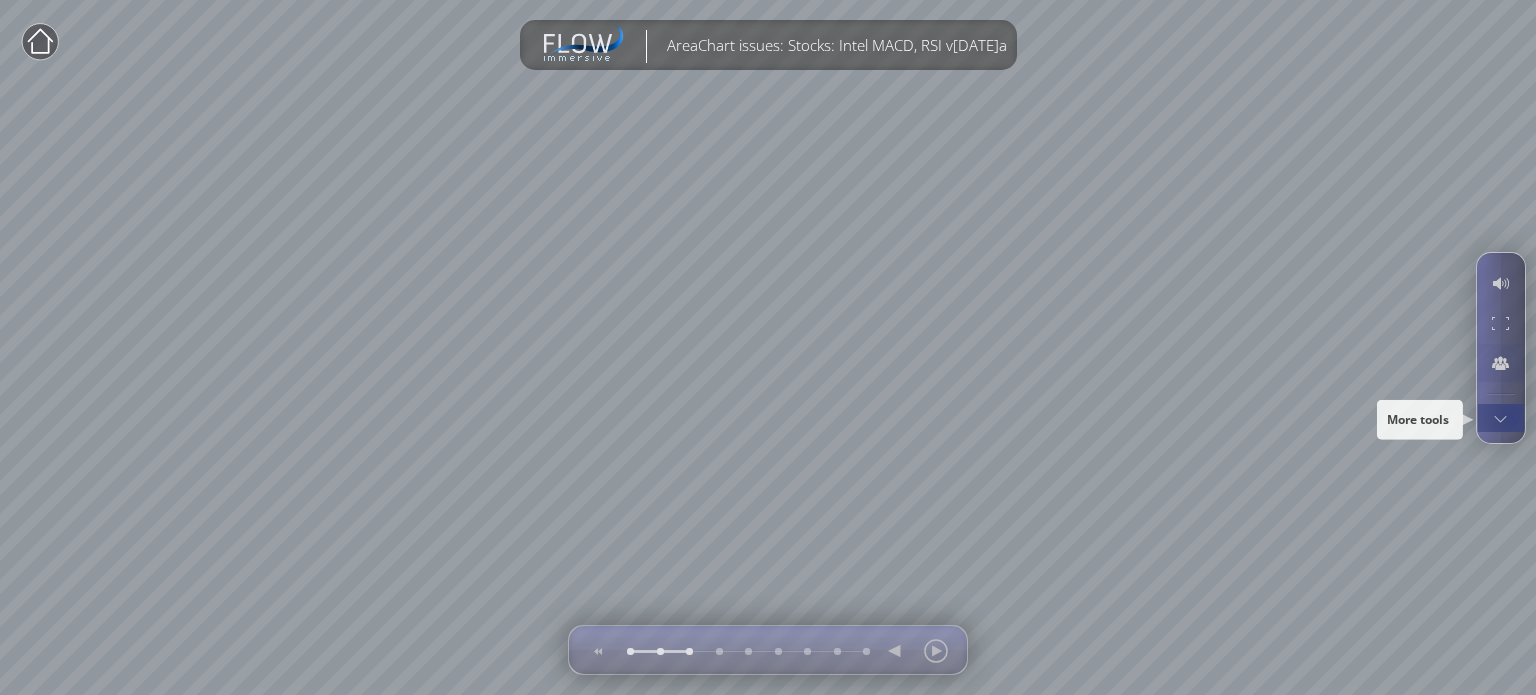 click at bounding box center [1500, 418] 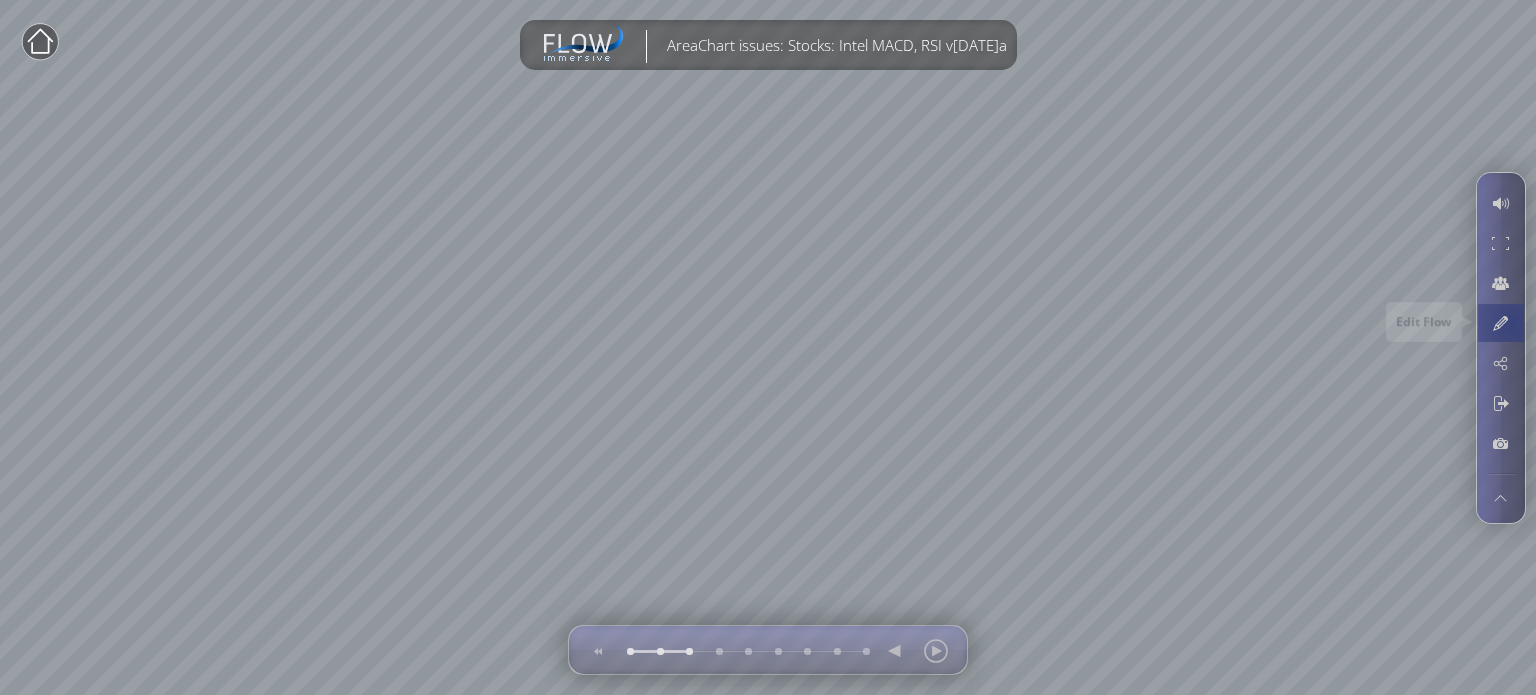 click at bounding box center (1500, 323) 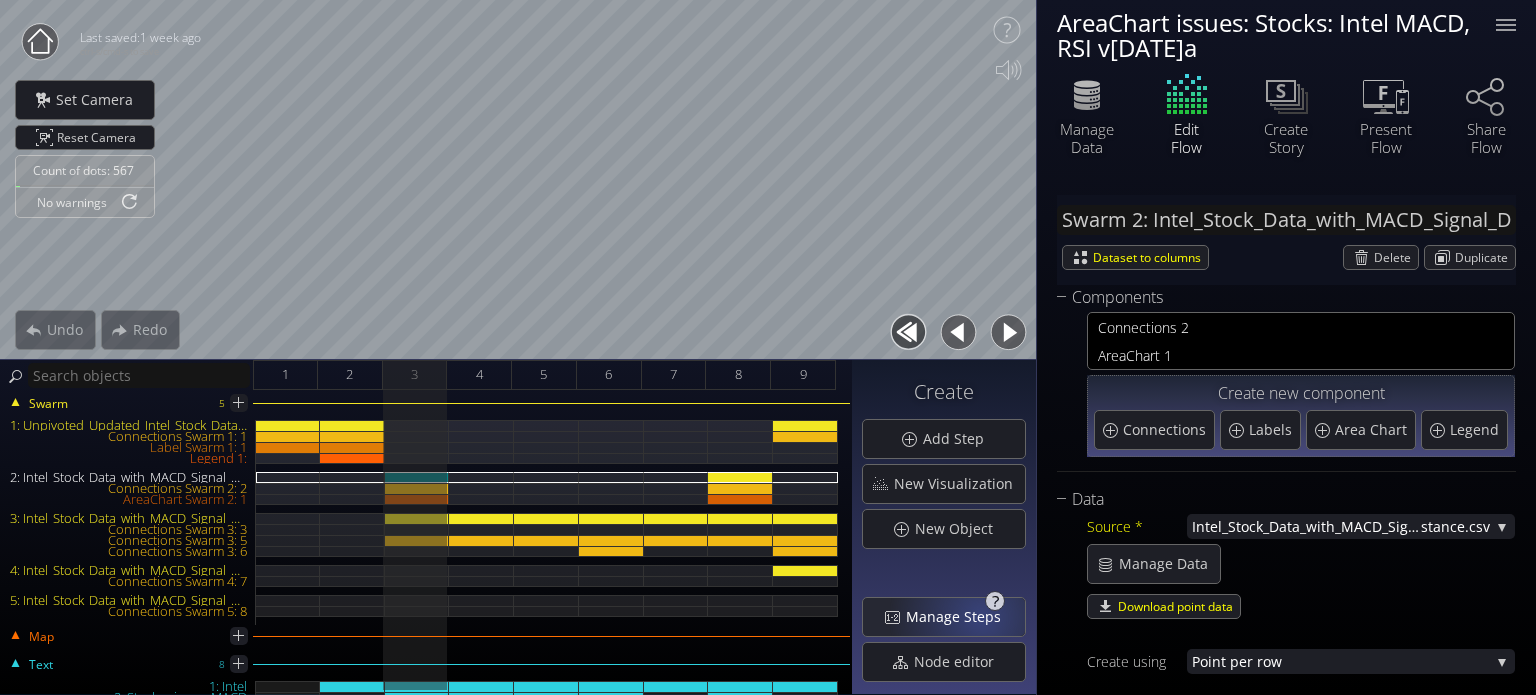 click on "Manage Steps" at bounding box center [959, 617] 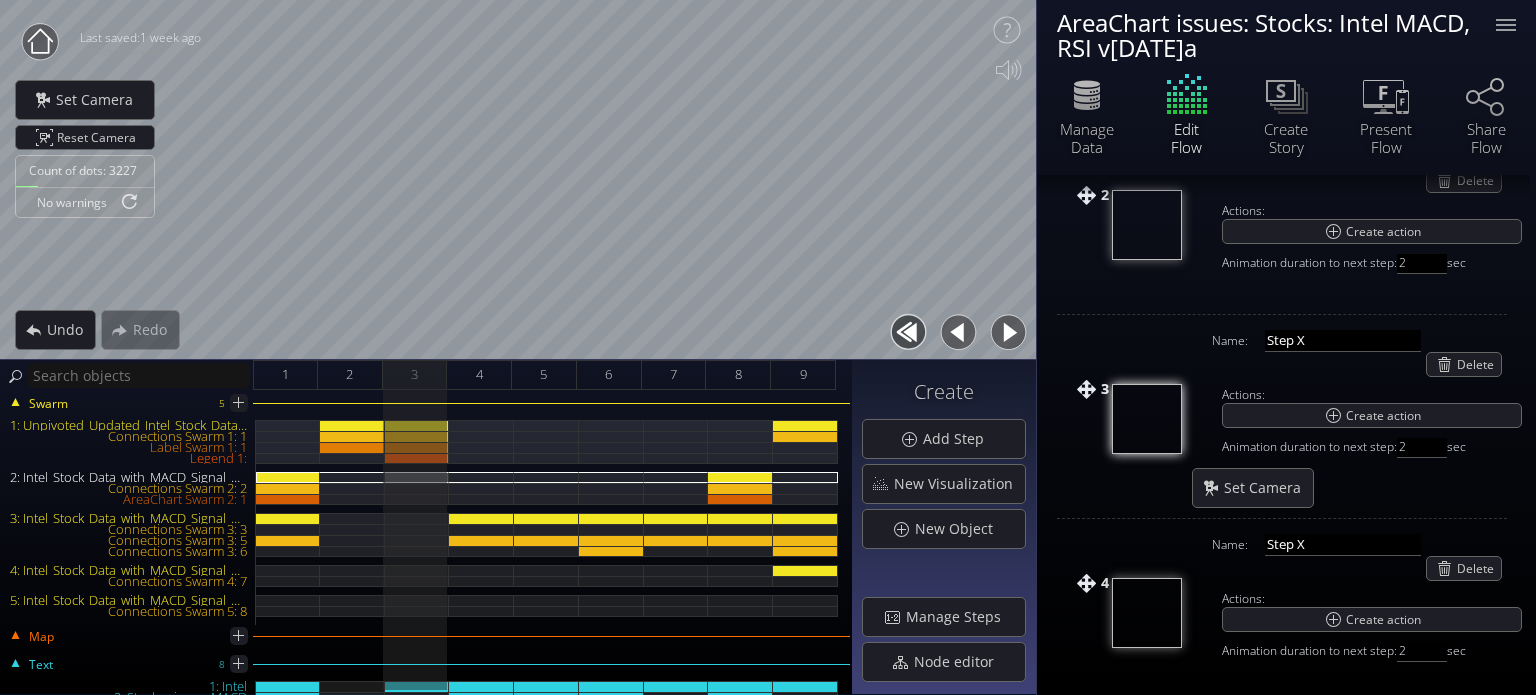 scroll, scrollTop: 353, scrollLeft: 0, axis: vertical 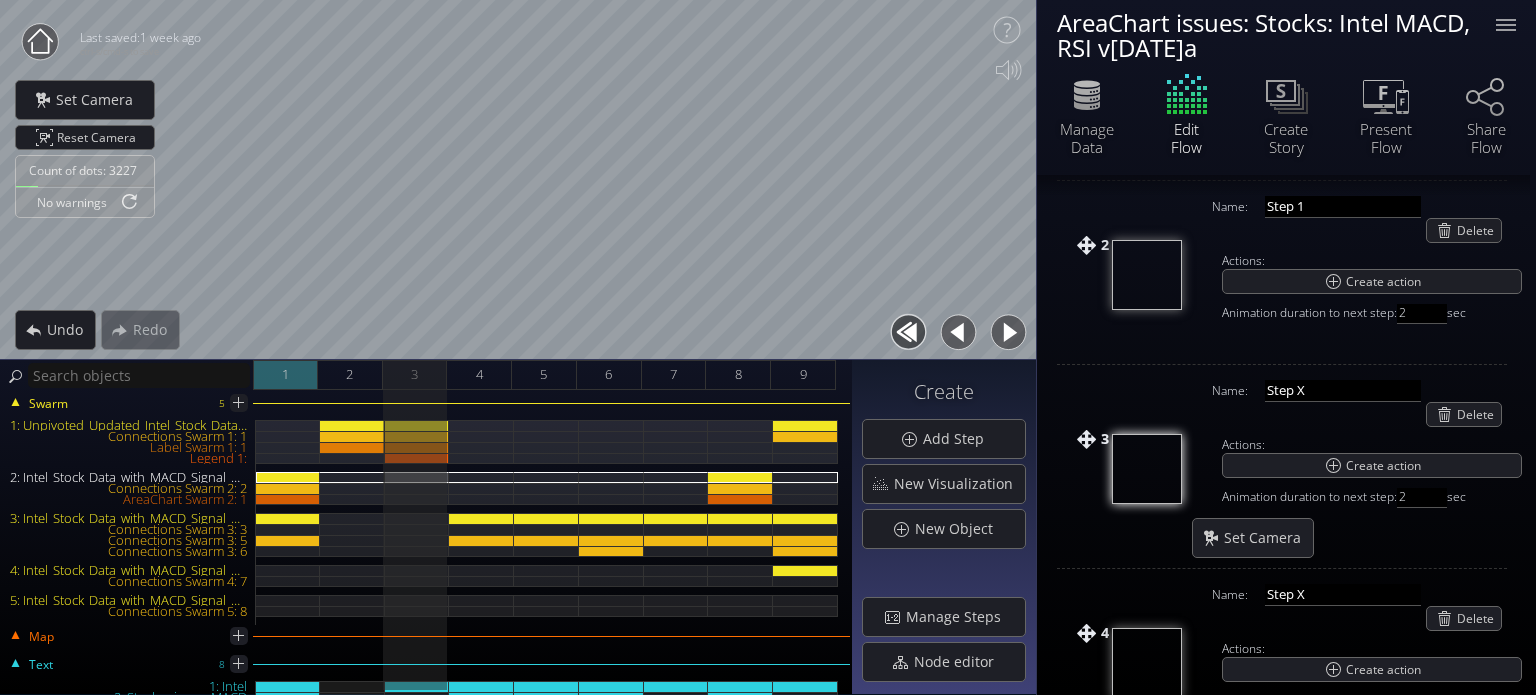 click on "1" at bounding box center [285, 375] 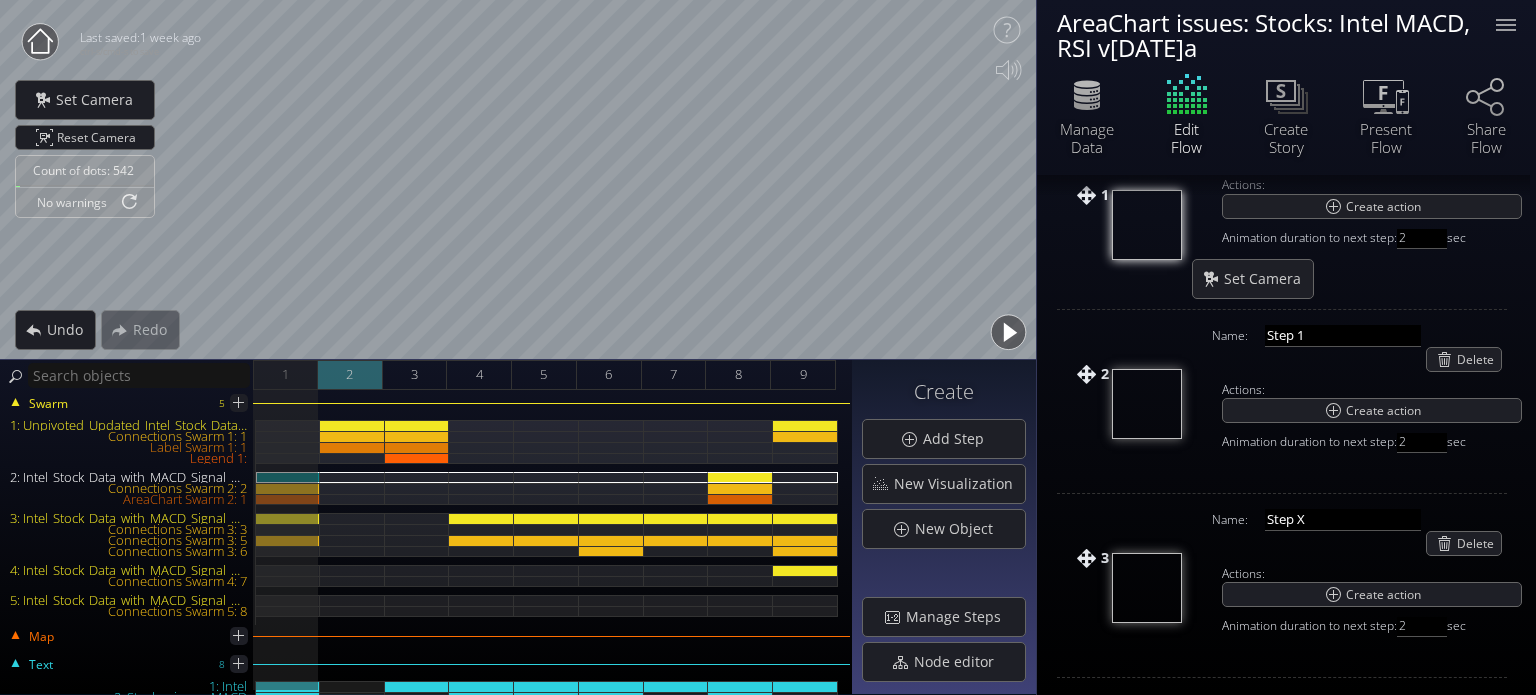 click on "2" at bounding box center [349, 374] 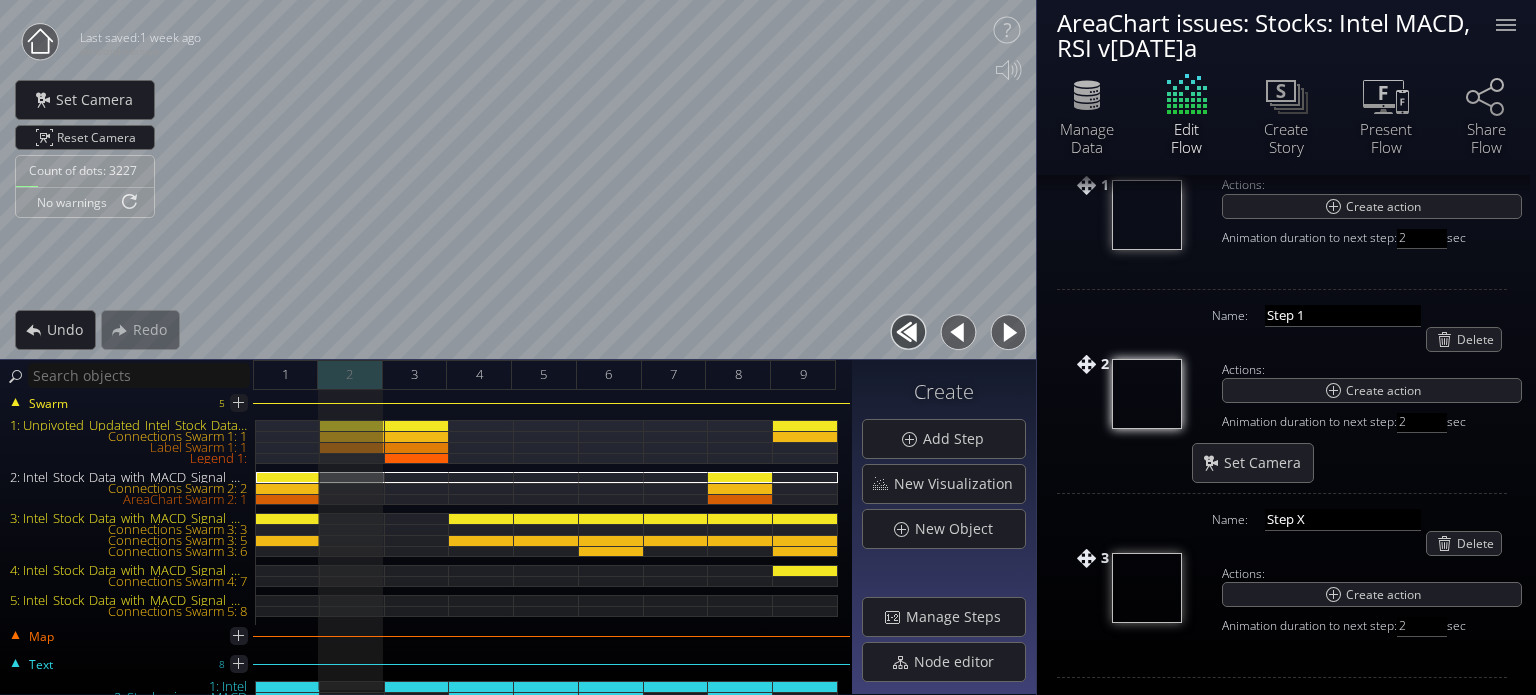 scroll, scrollTop: 234, scrollLeft: 0, axis: vertical 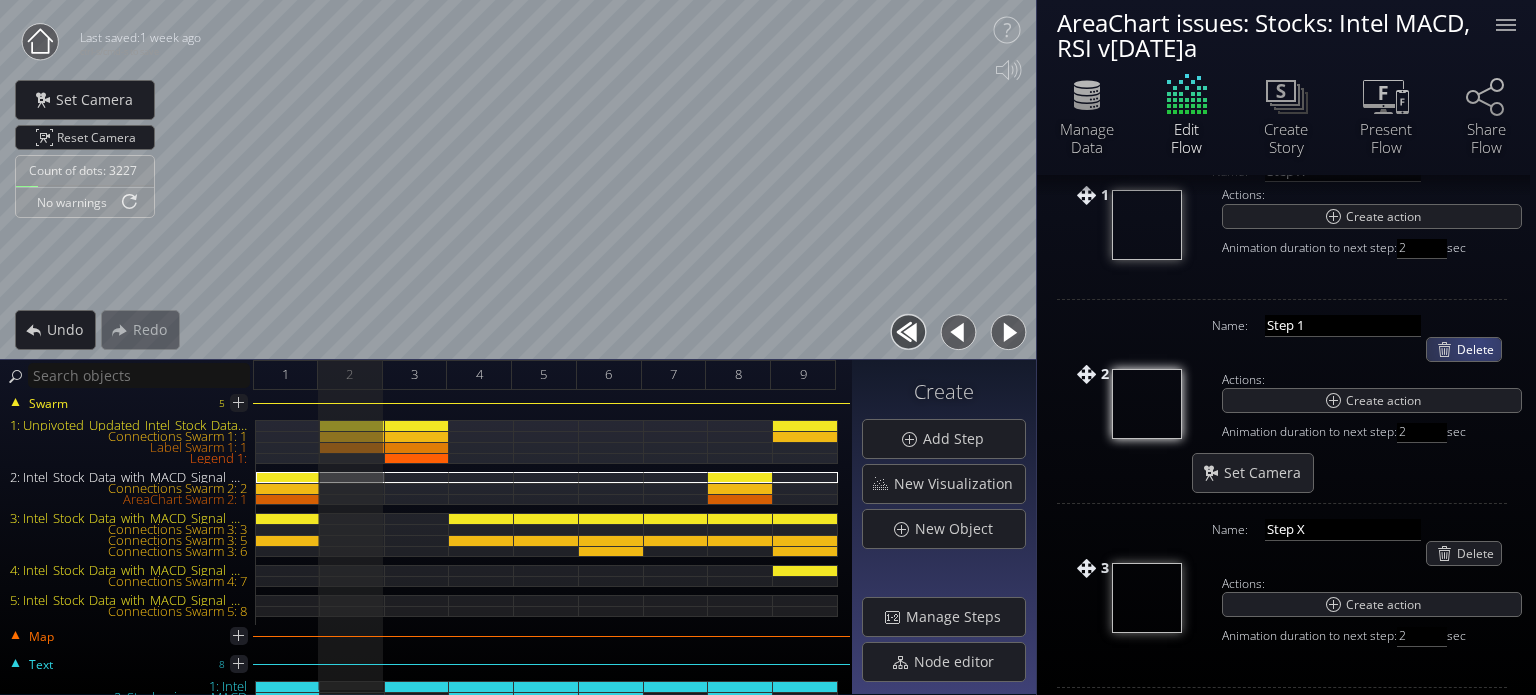 click on "Delete" at bounding box center (1479, 349) 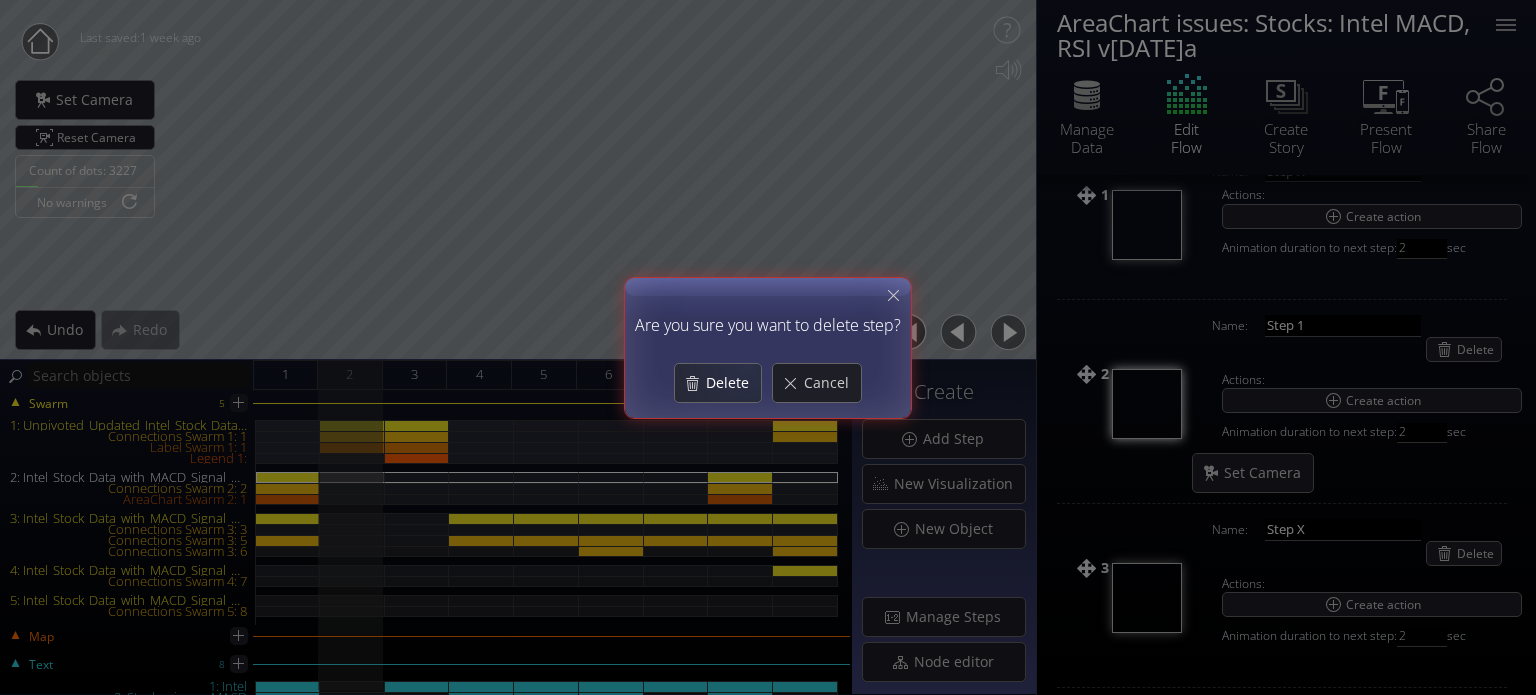 click on "Delete" at bounding box center [718, 383] 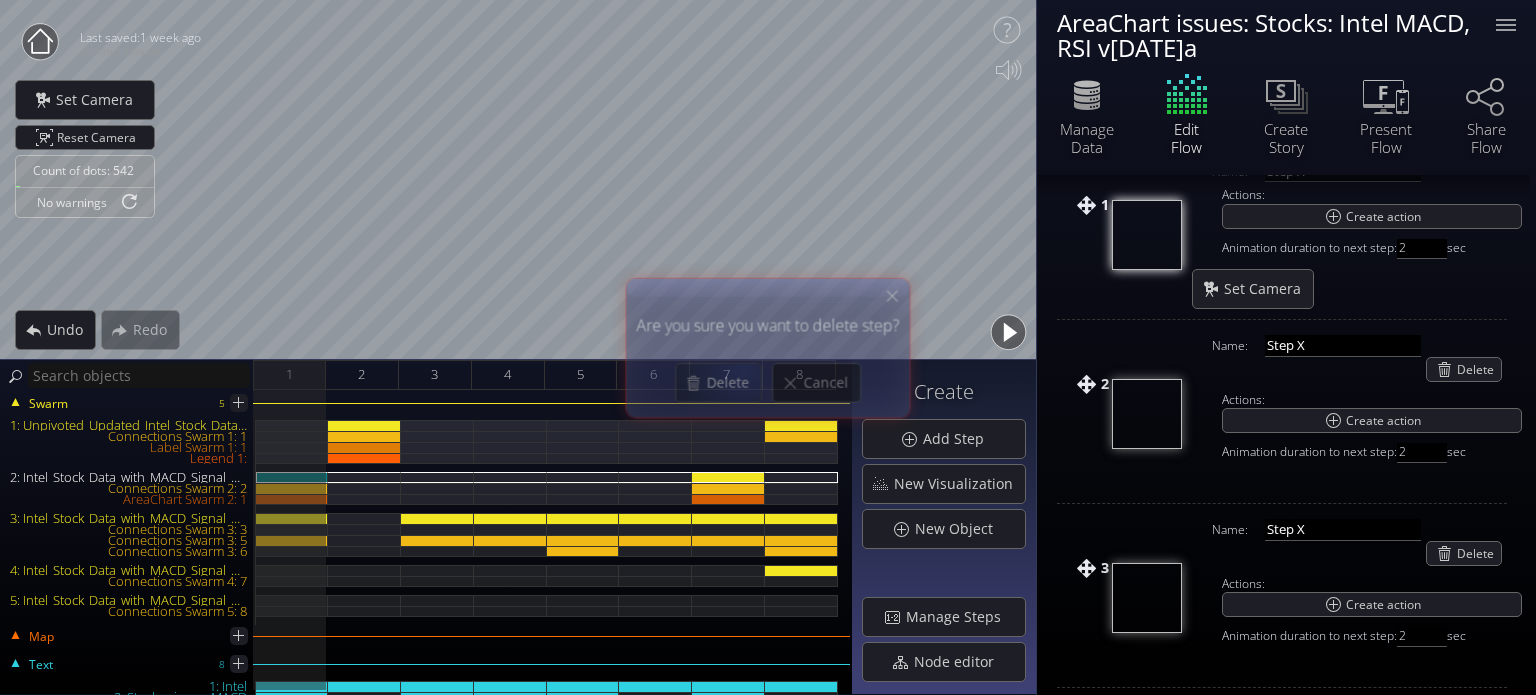 scroll, scrollTop: 244, scrollLeft: 0, axis: vertical 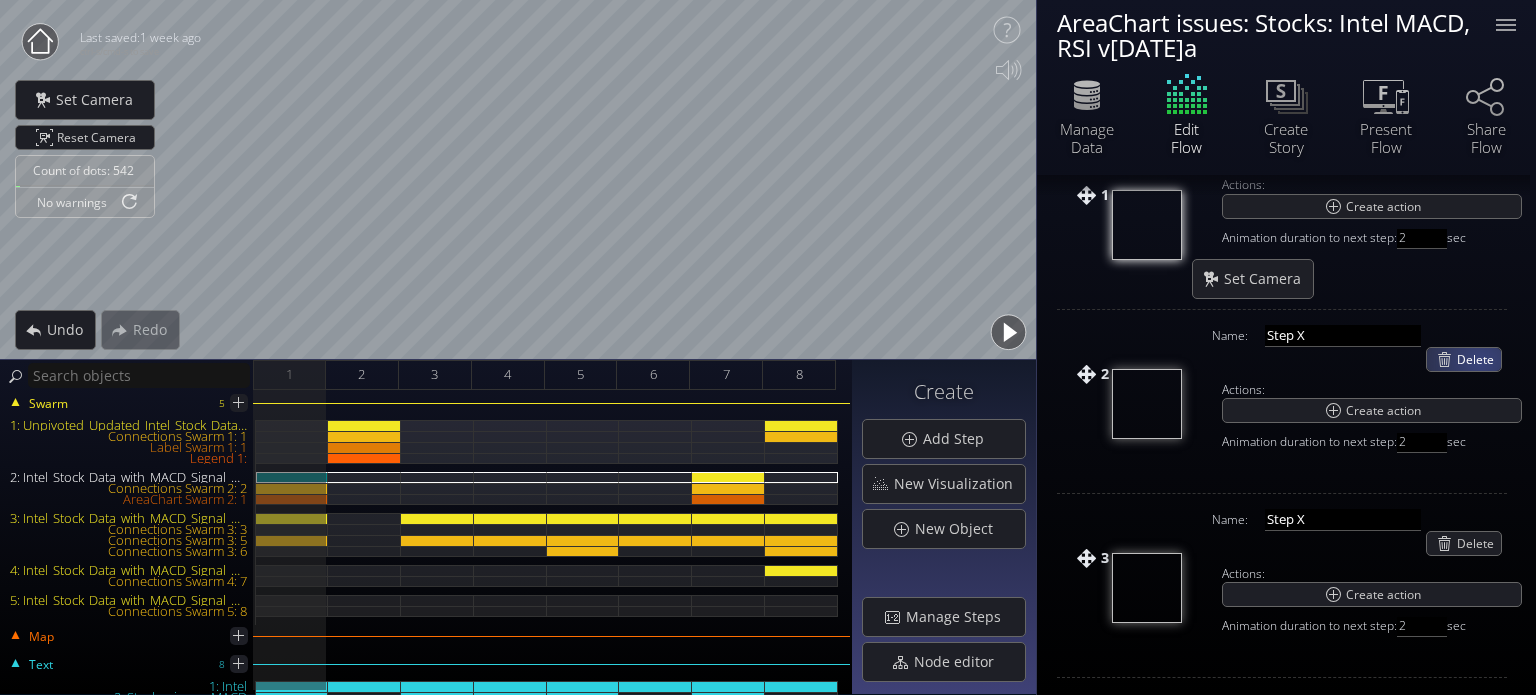 click on "Delete" at bounding box center [1479, 359] 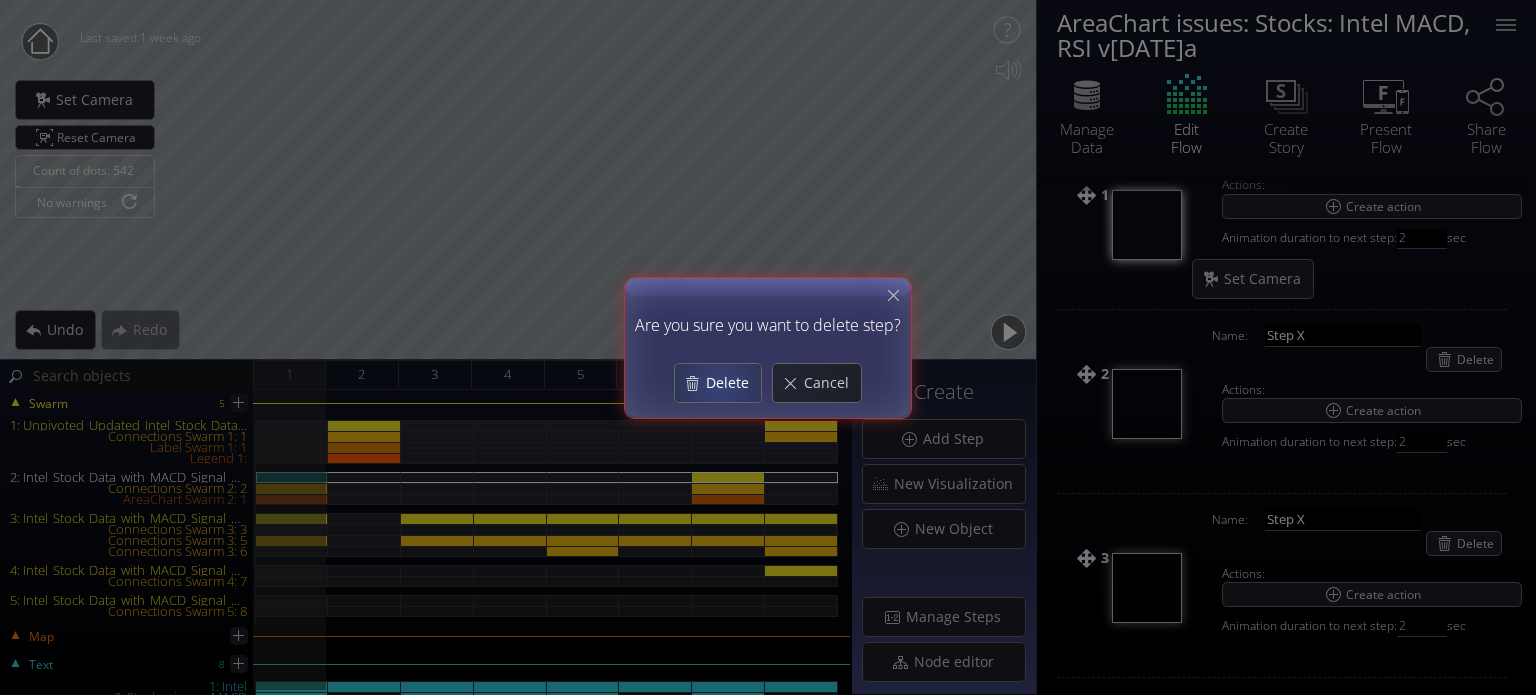 click on "Delete" at bounding box center [733, 383] 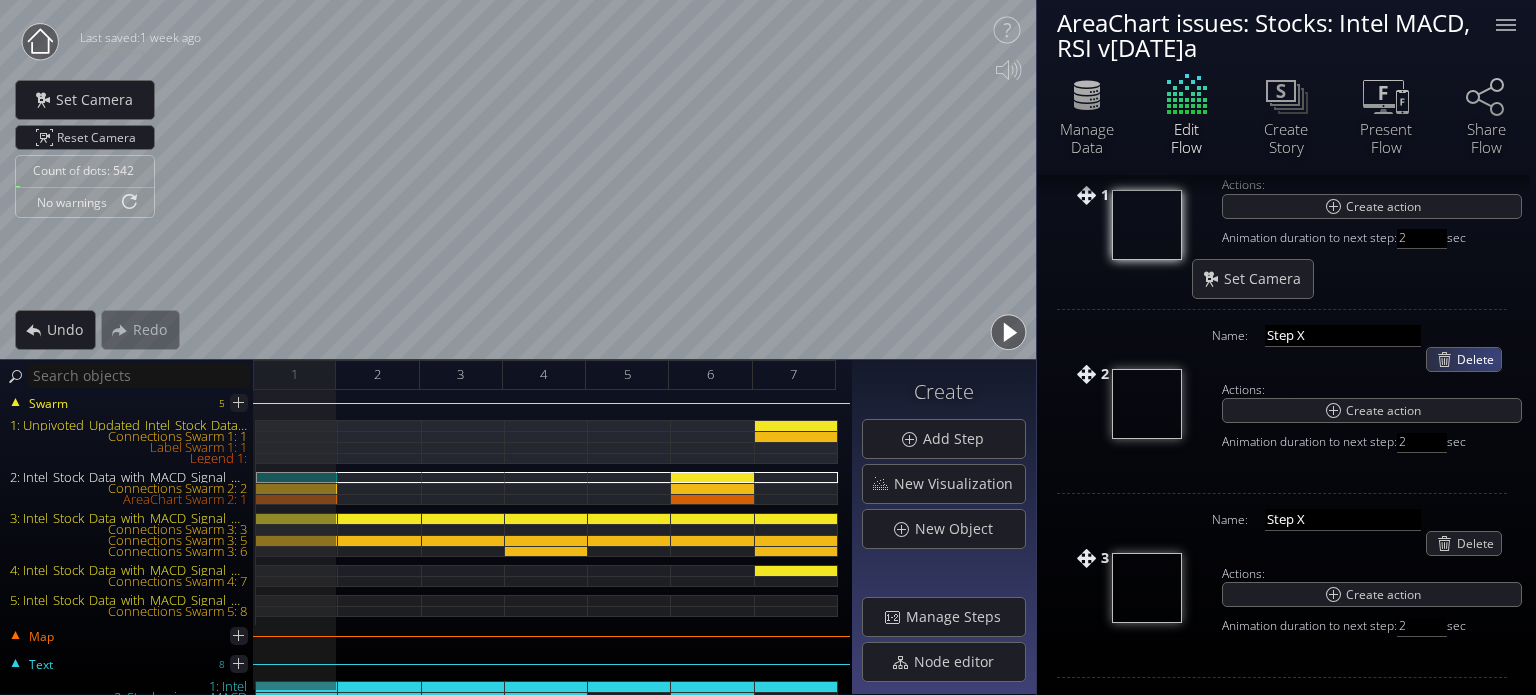 click on "Delete" at bounding box center (1479, 359) 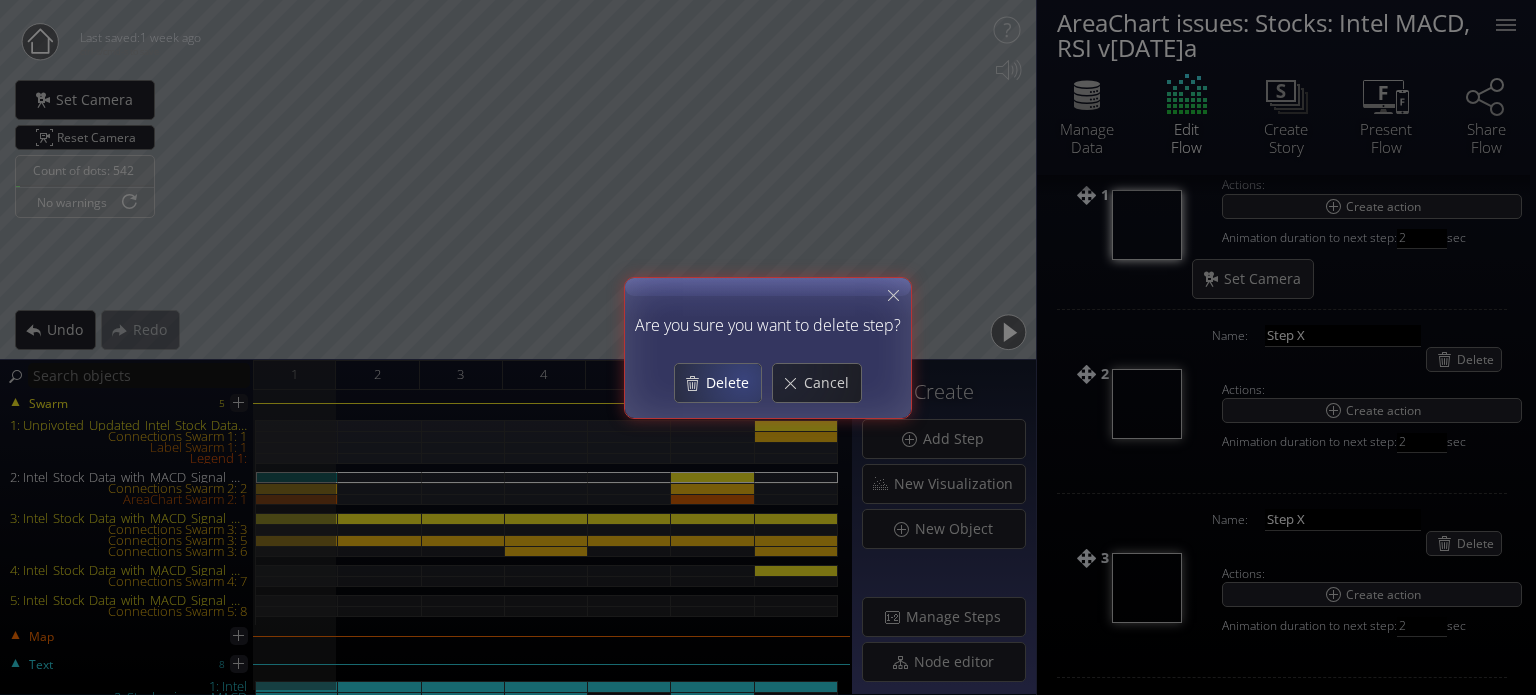 click on "Delete" at bounding box center (733, 383) 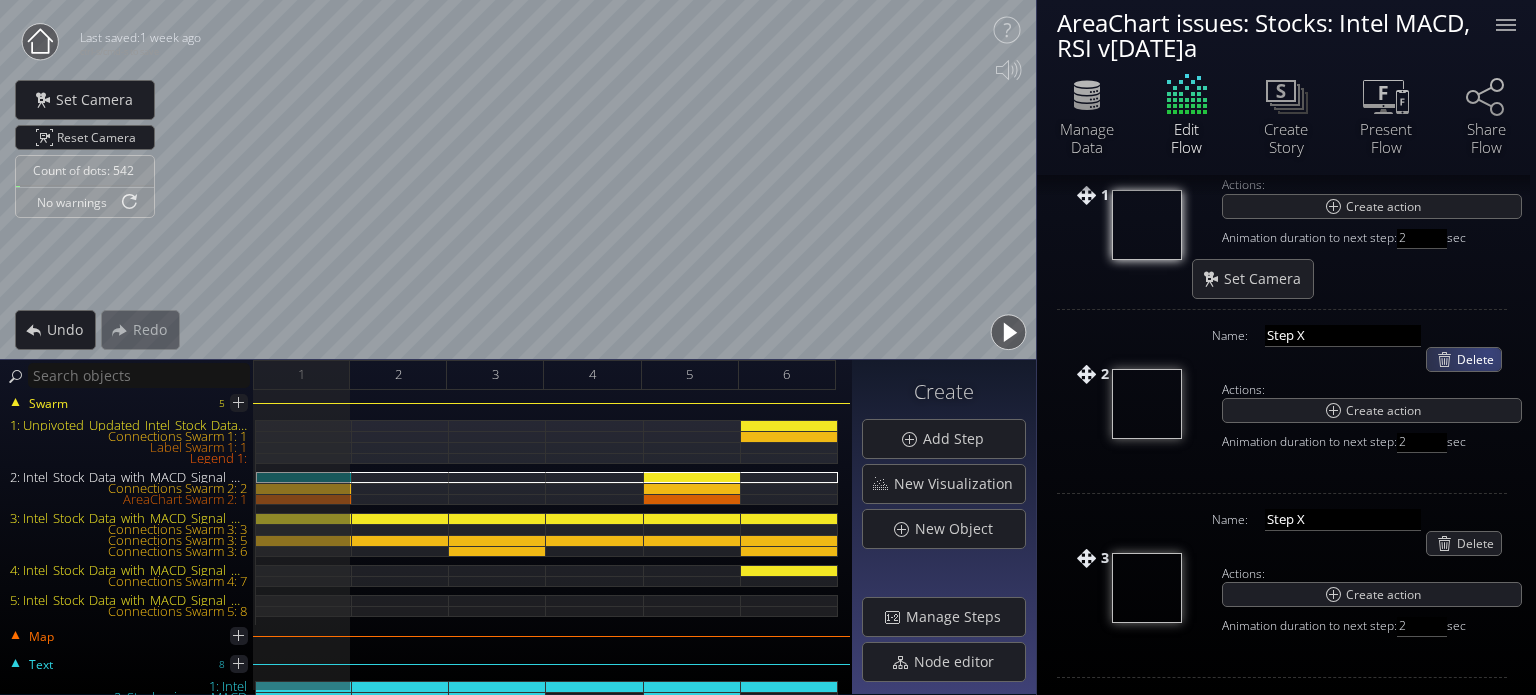 click on "Delete" at bounding box center [1479, 359] 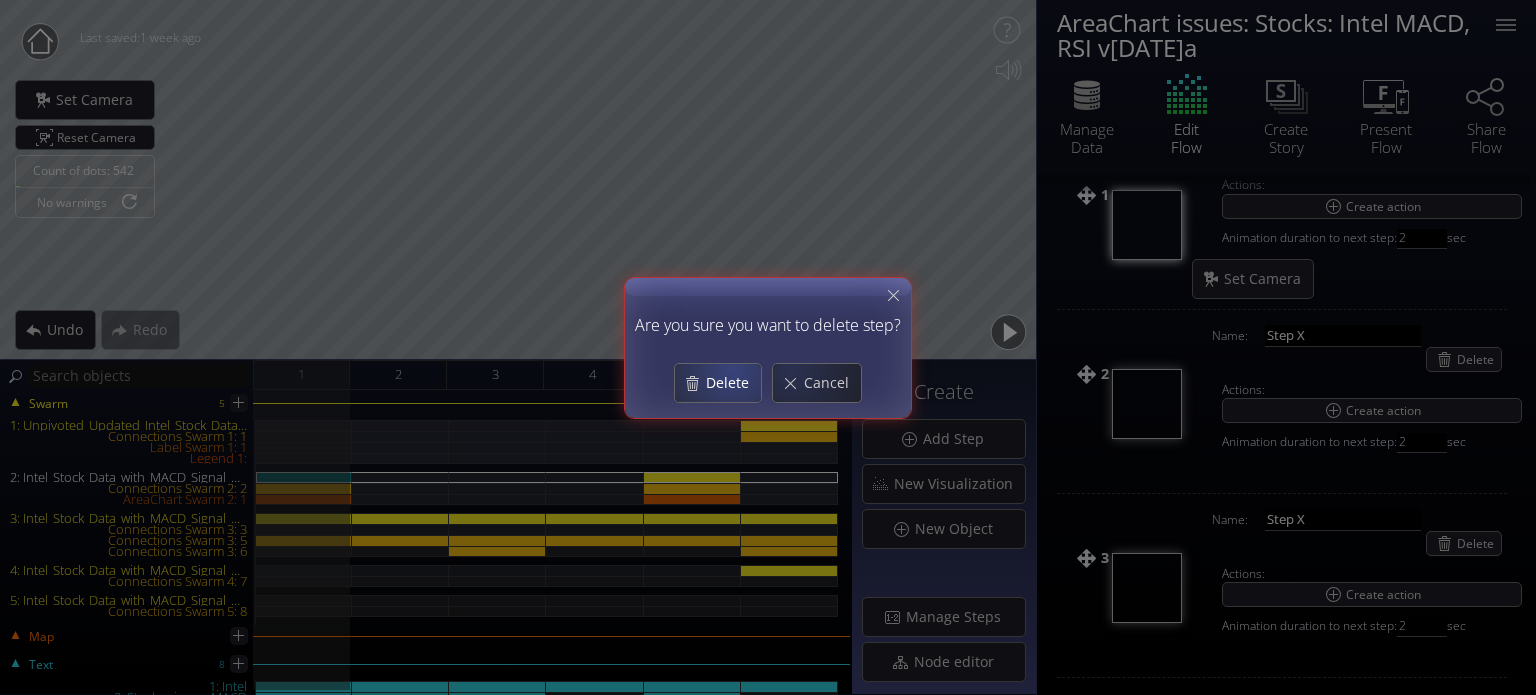click on "Delete" at bounding box center (718, 383) 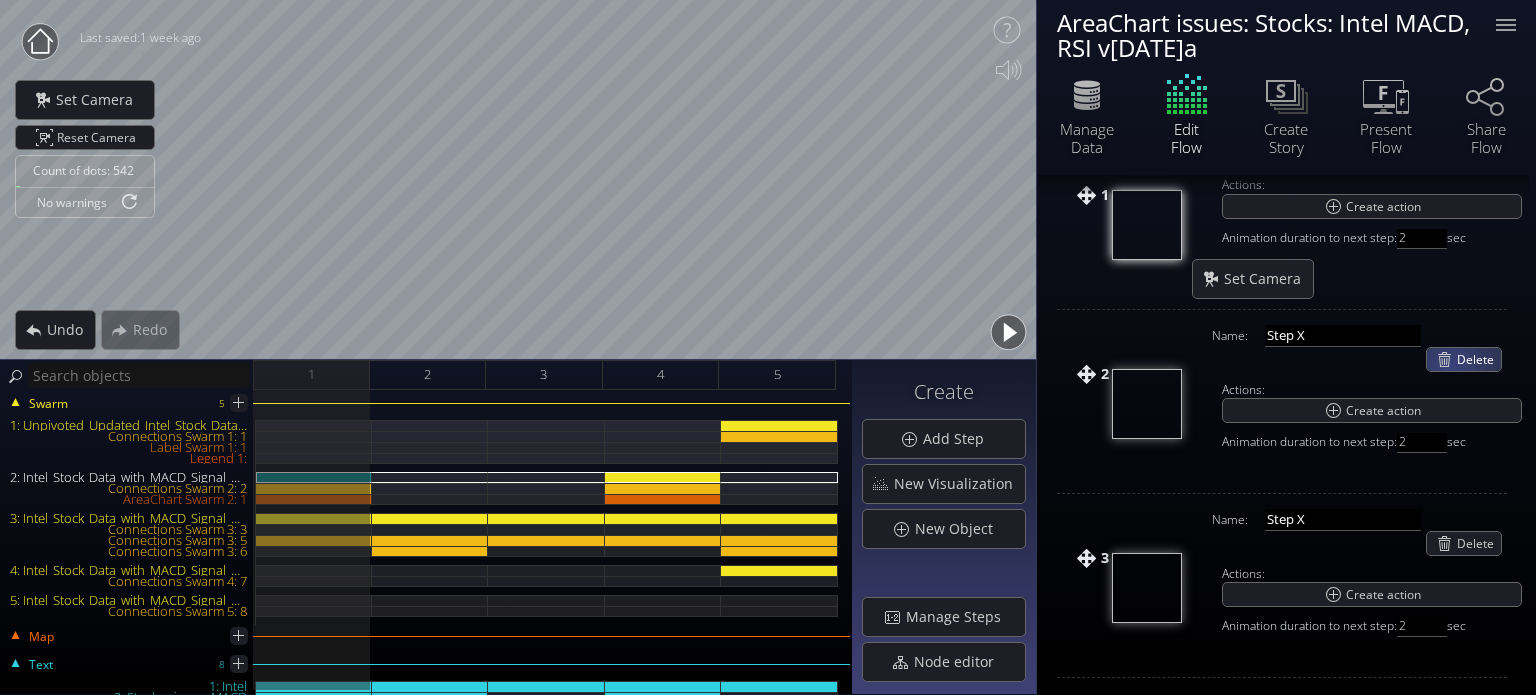 click on "Delete" at bounding box center (1479, 359) 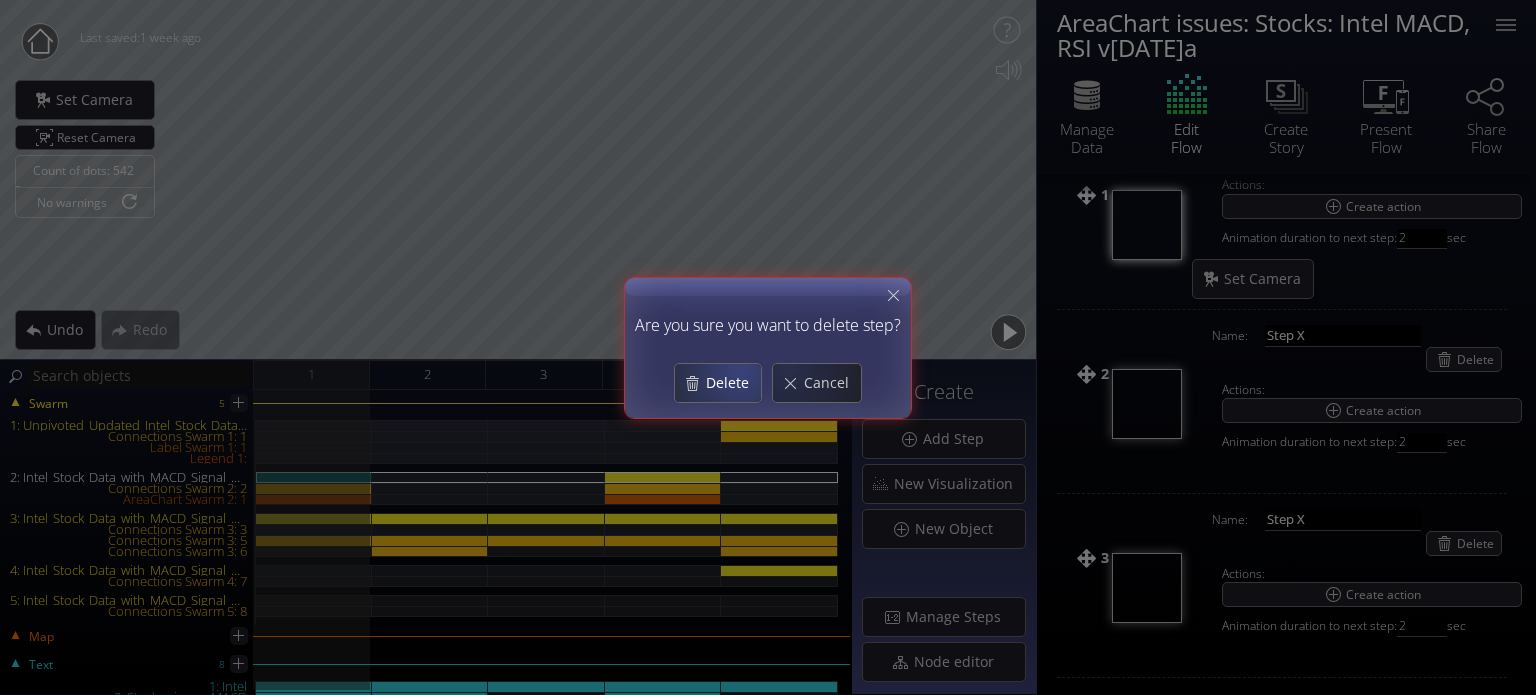 drag, startPoint x: 724, startPoint y: 379, endPoint x: 740, endPoint y: 379, distance: 16 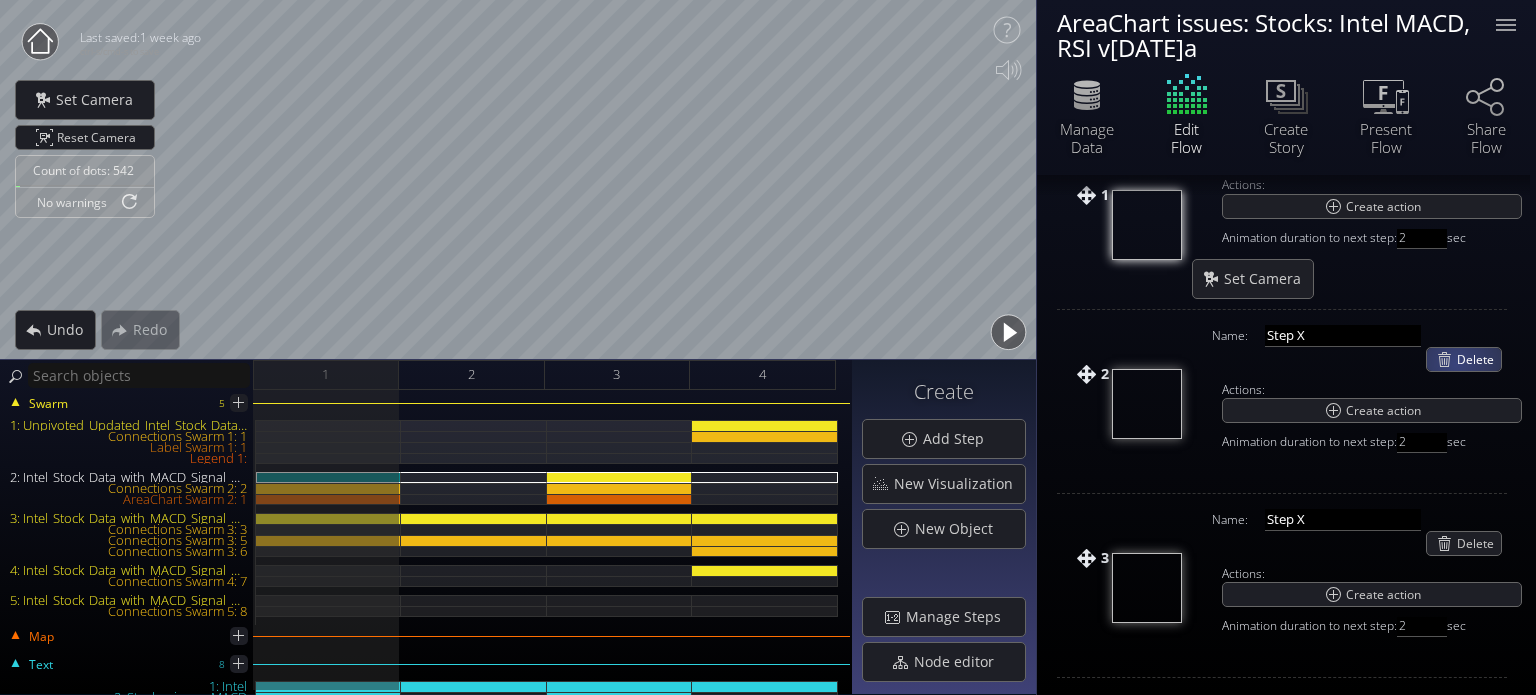click on "Delete" at bounding box center (1479, 359) 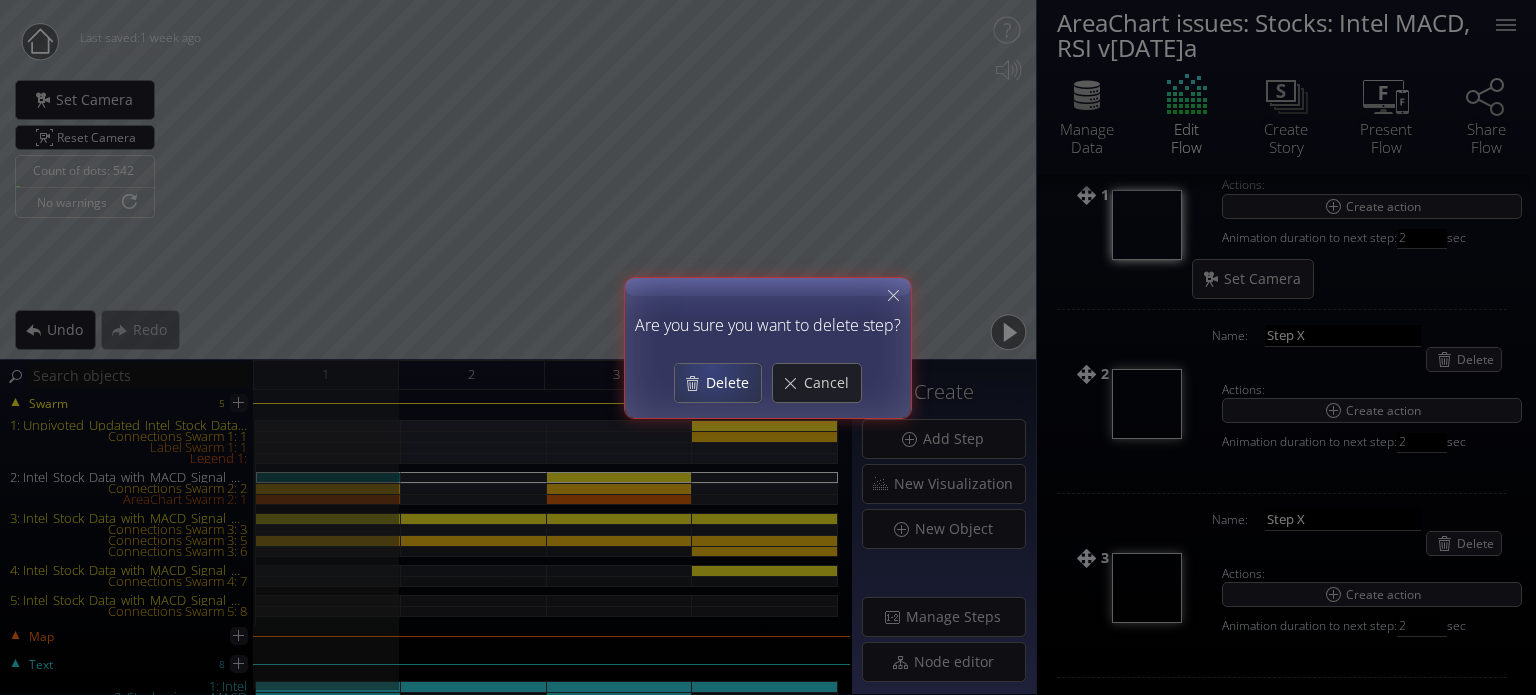 click on "Delete" at bounding box center [733, 383] 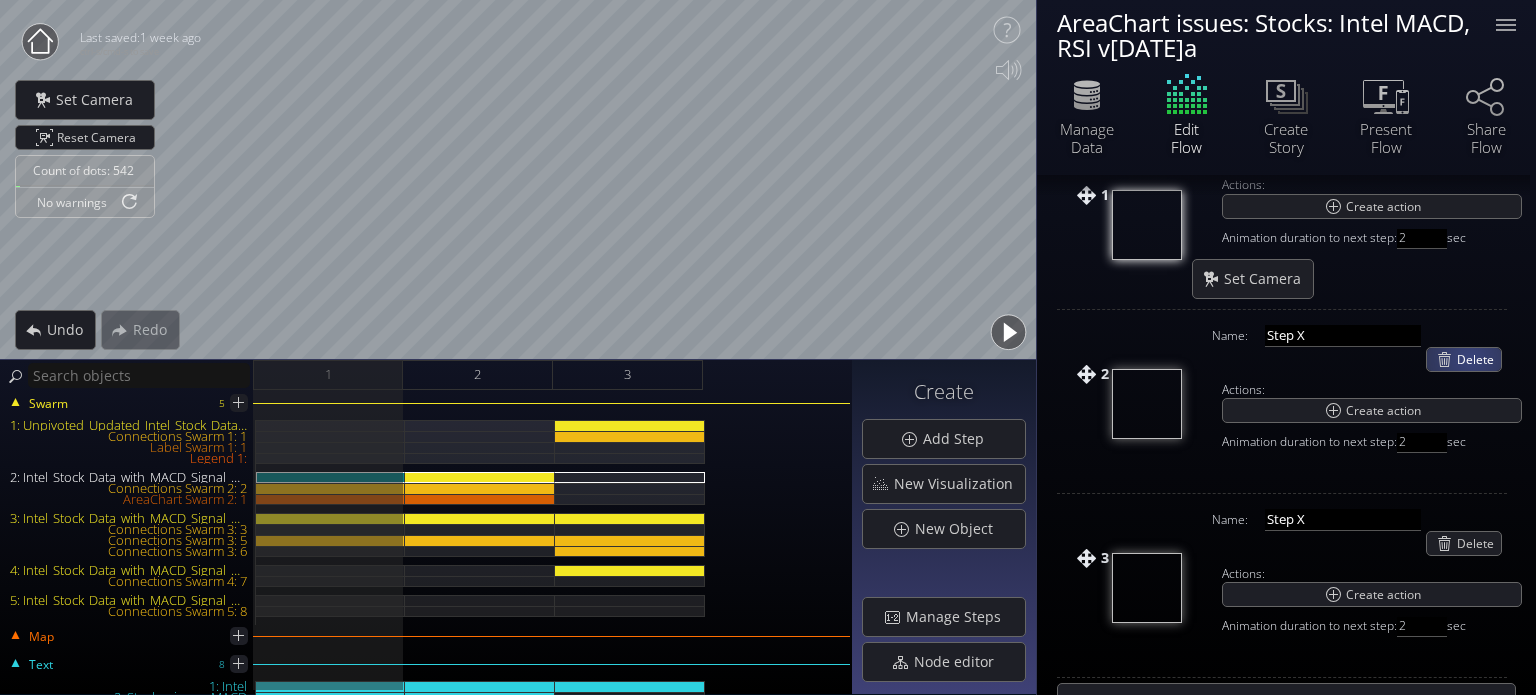 click on "Delete" at bounding box center (1479, 359) 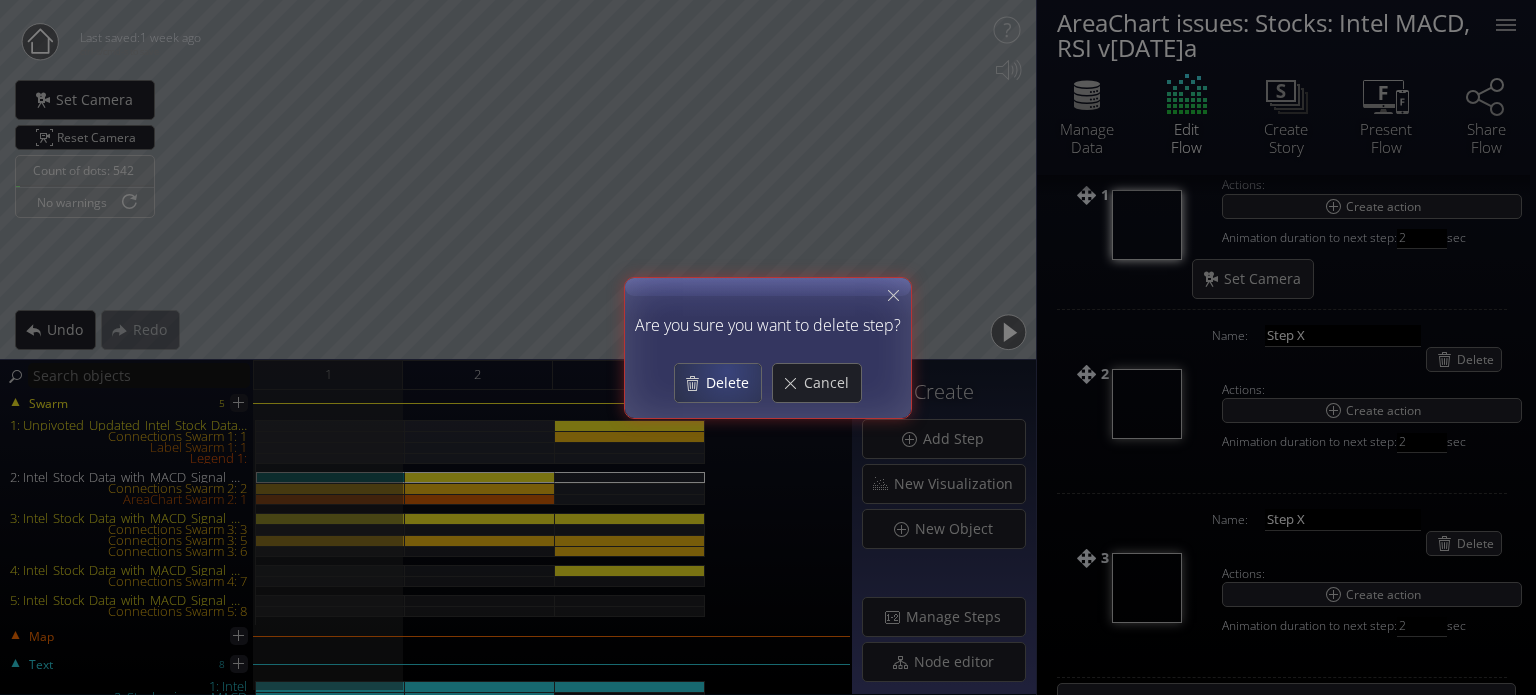 click on "Delete" at bounding box center [733, 383] 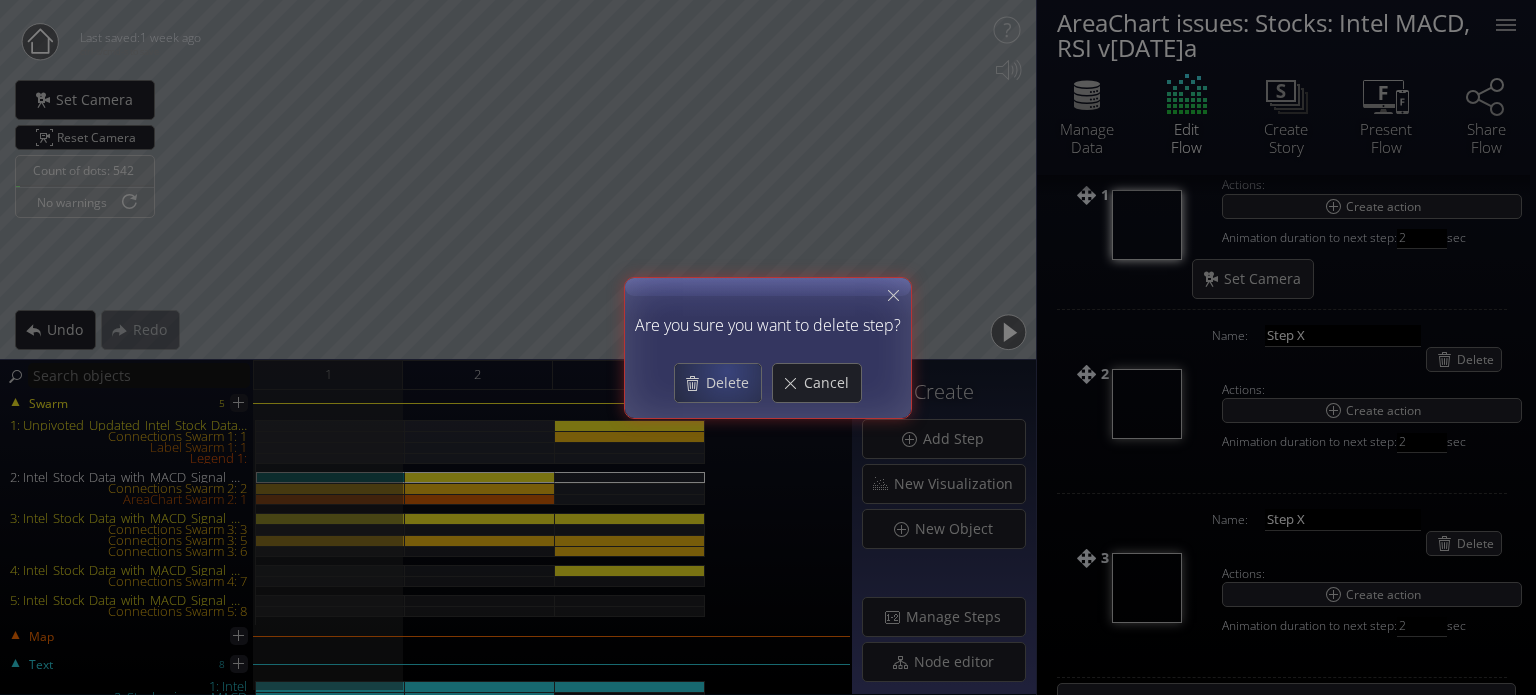 scroll, scrollTop: 107, scrollLeft: 0, axis: vertical 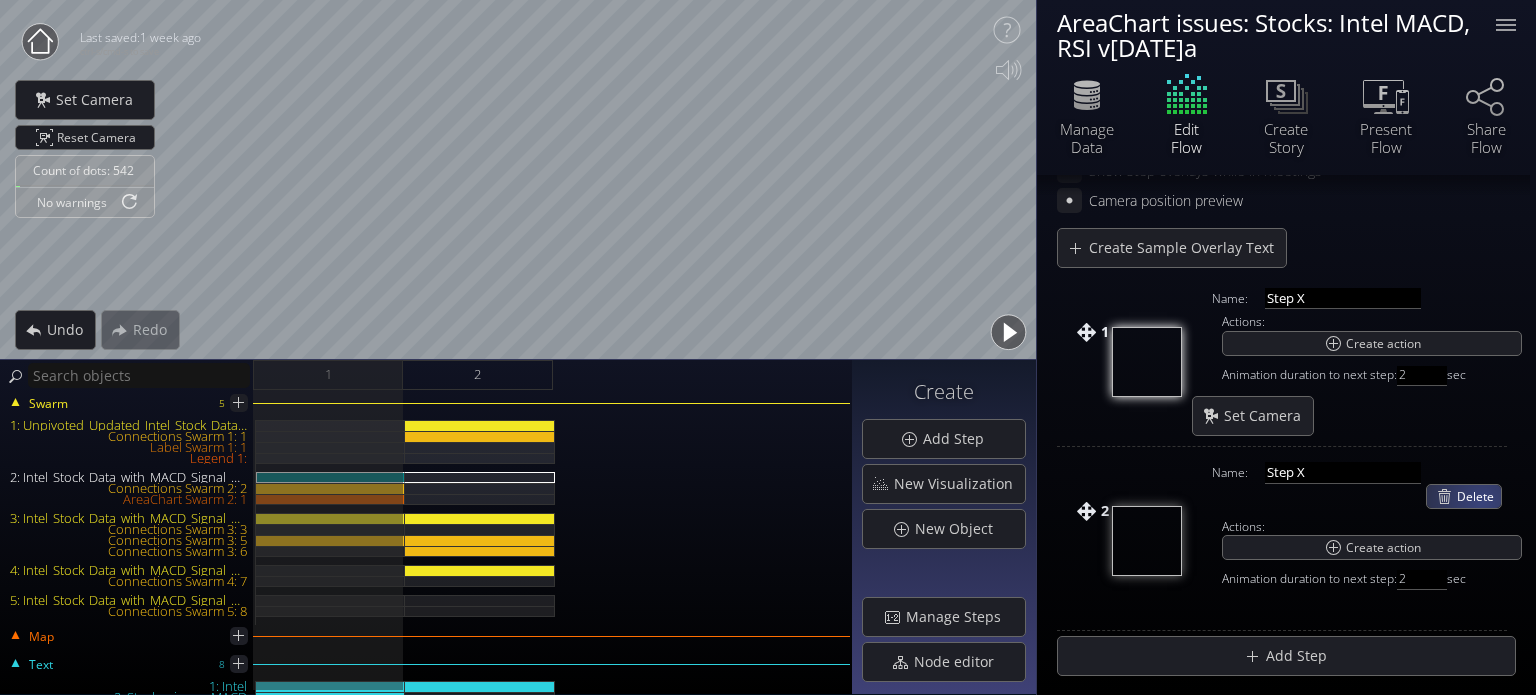 click on "Delete" at bounding box center [1479, 496] 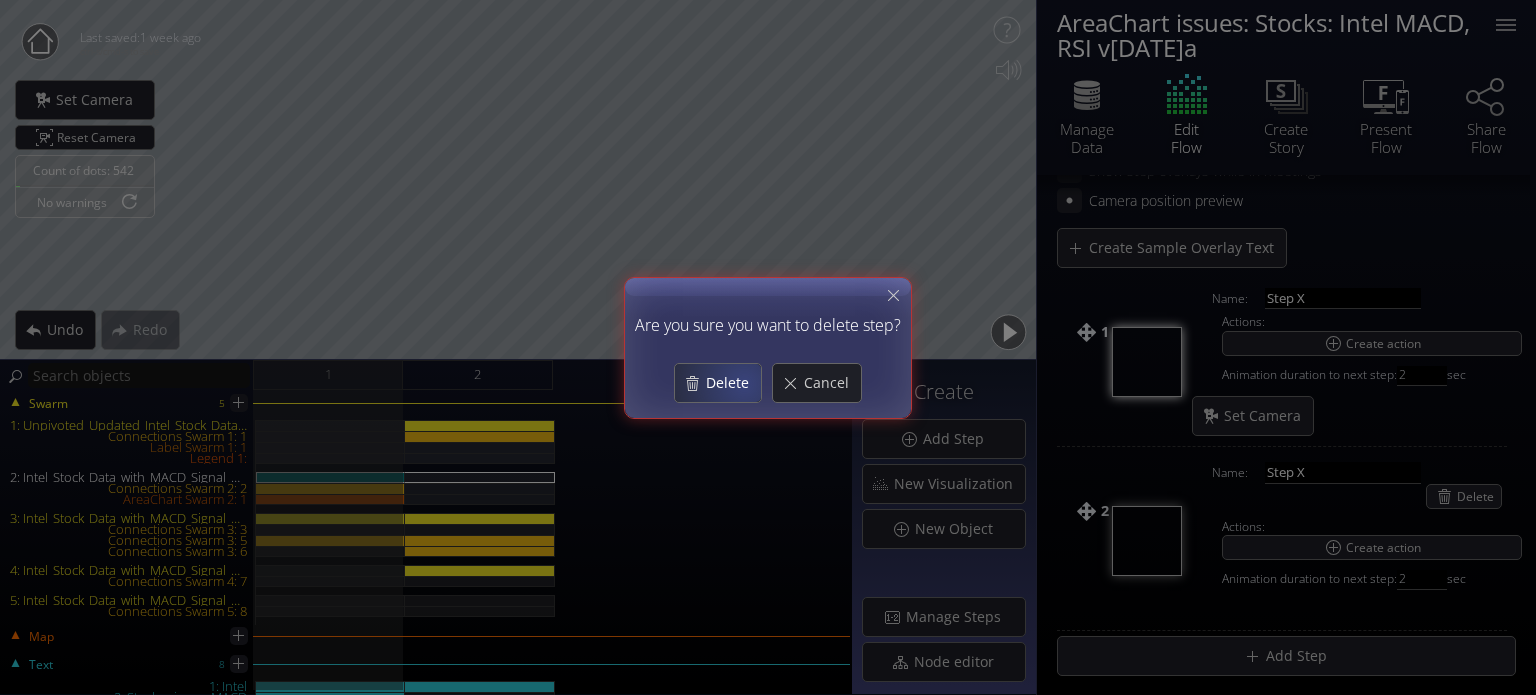 click on "Delete" at bounding box center [733, 383] 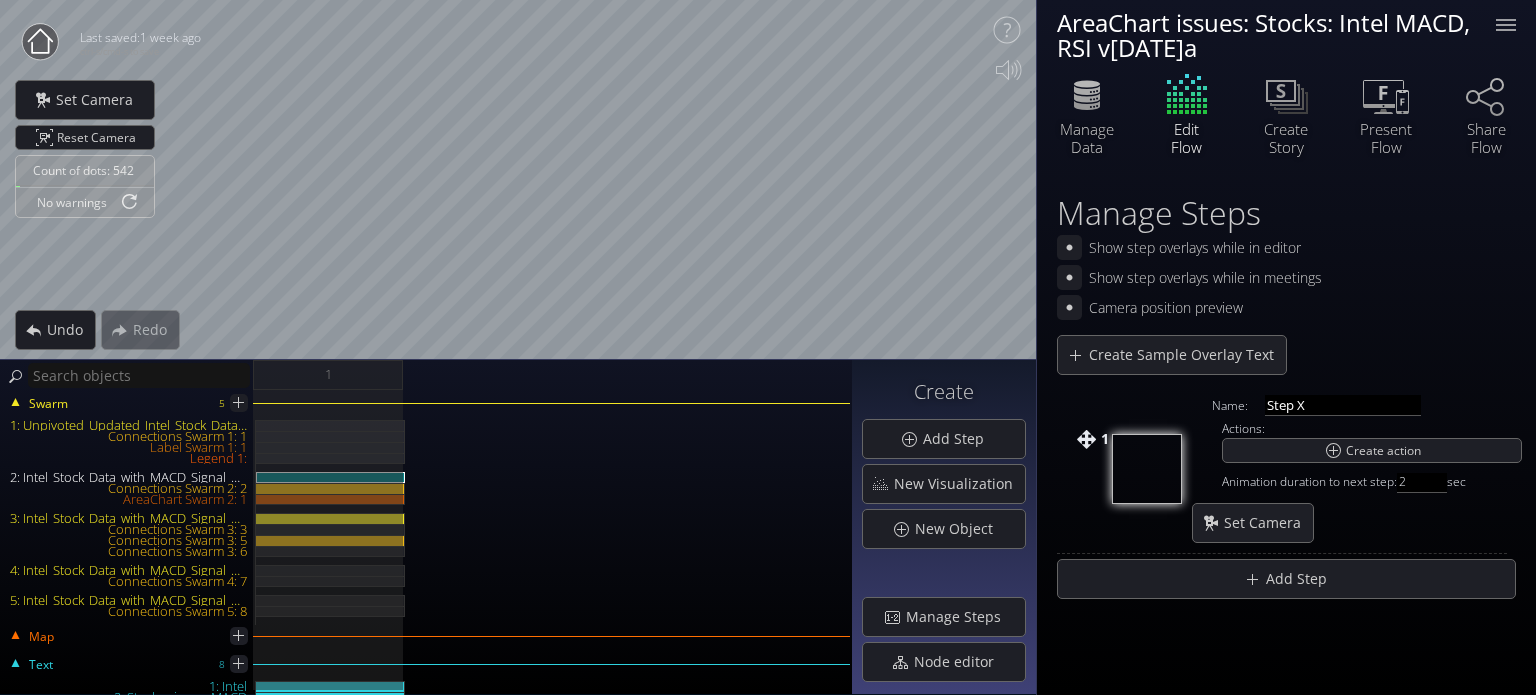 click on "Swarm
5" at bounding box center (128, 406) 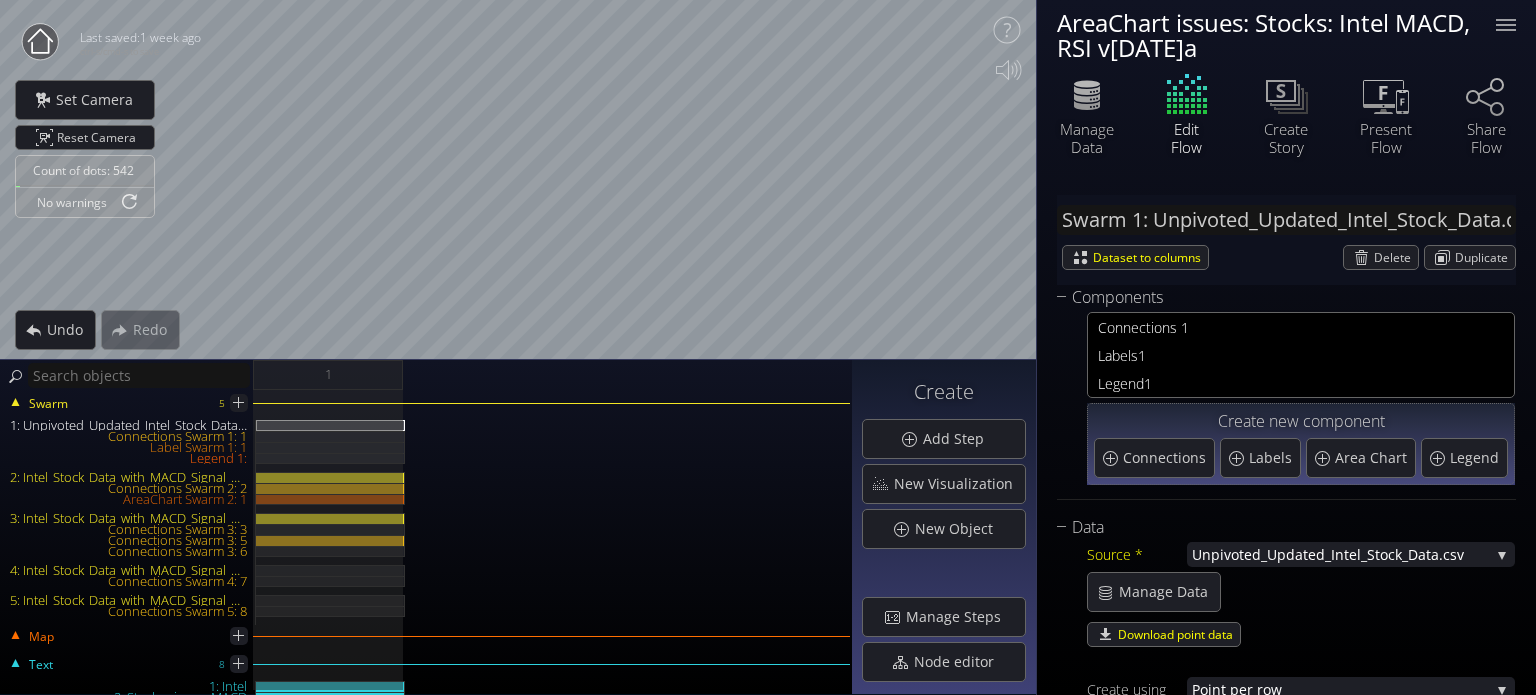 click on "Dataset to columns
Delete
Duplicate" at bounding box center [1286, 257] 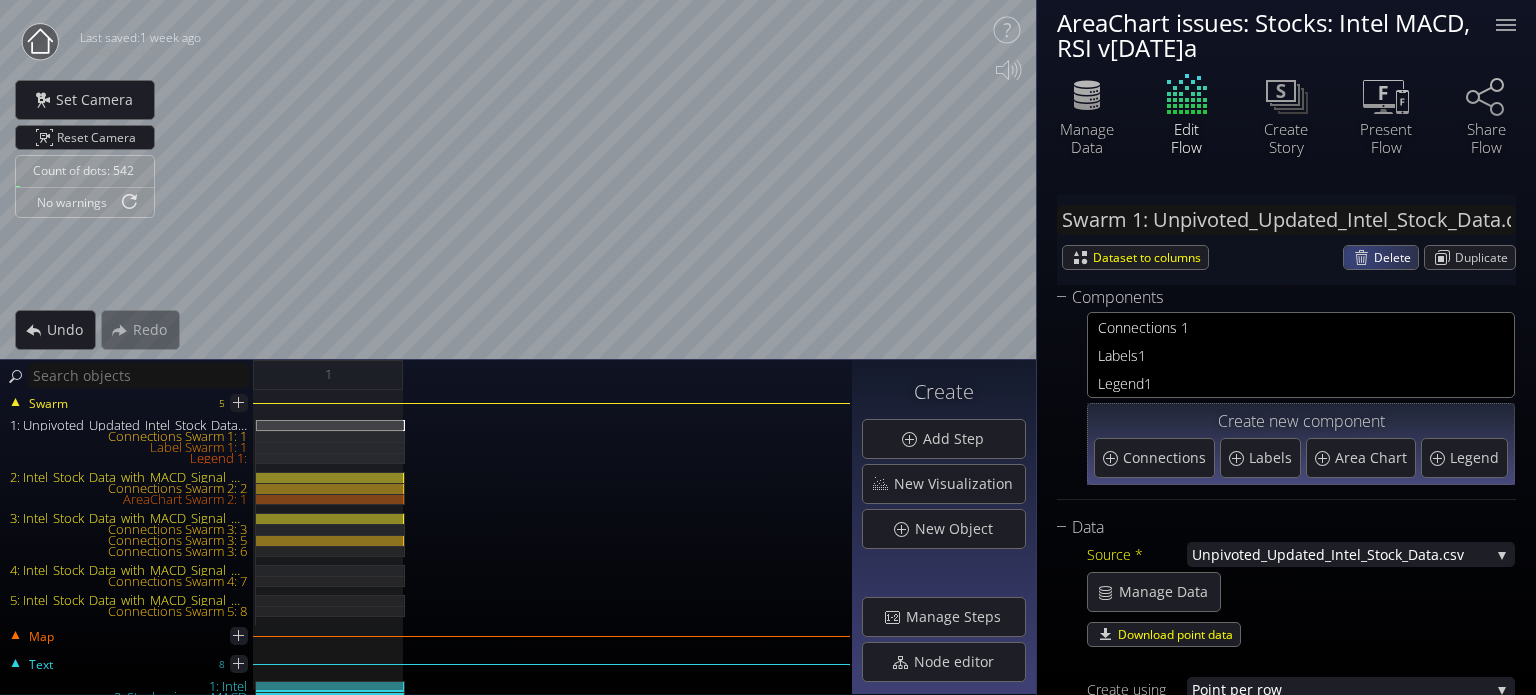 click on "Delete" at bounding box center [1381, 257] 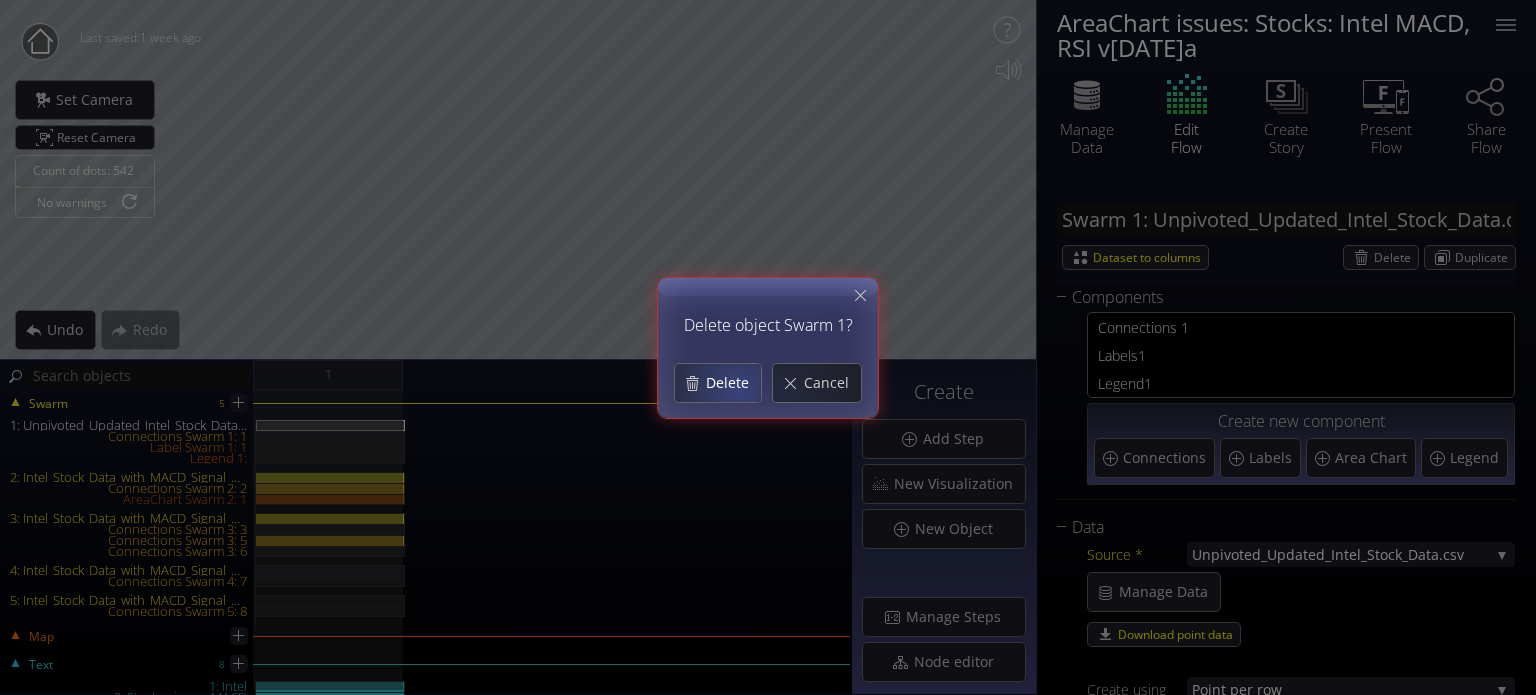 click on "Delete" at bounding box center (733, 383) 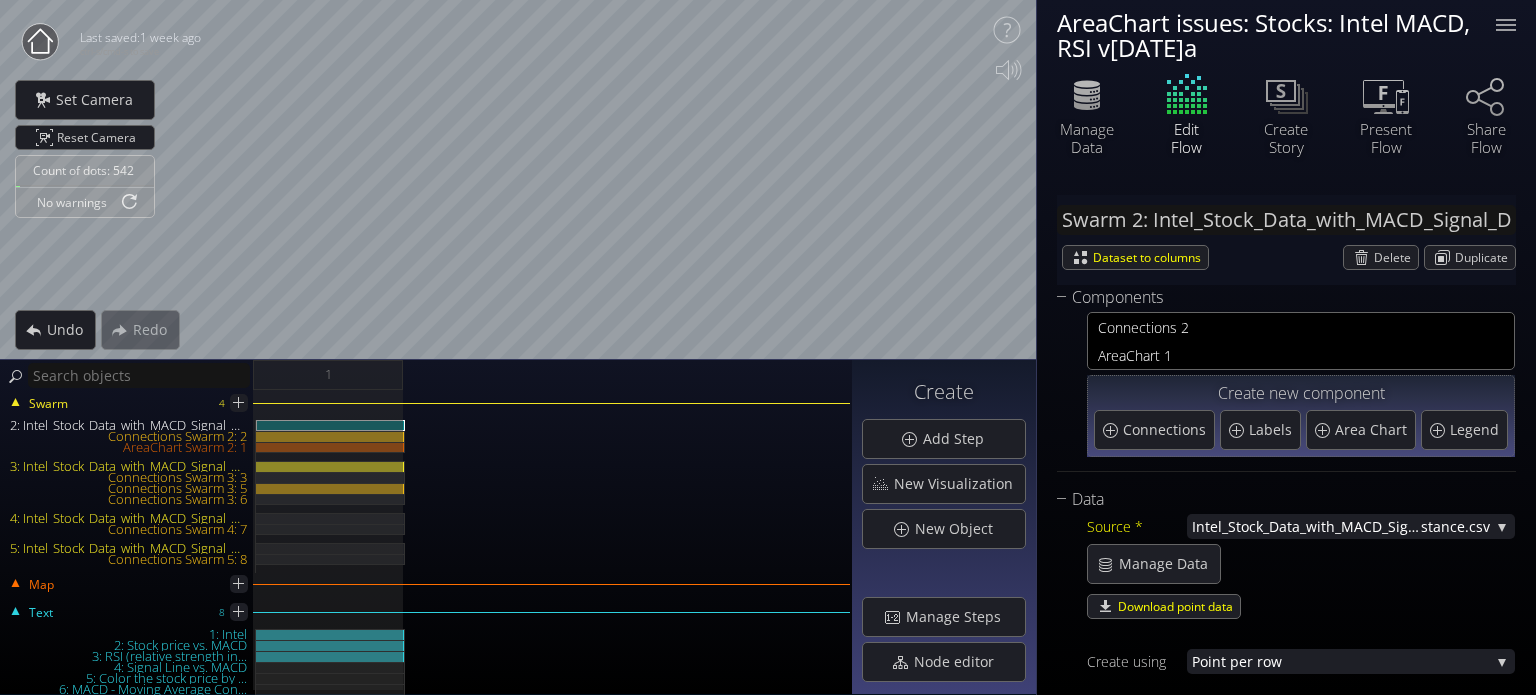 click on "4: Intel_Stock_Data_with_MACD_Signal_Distance.csv" at bounding box center [128, 518] 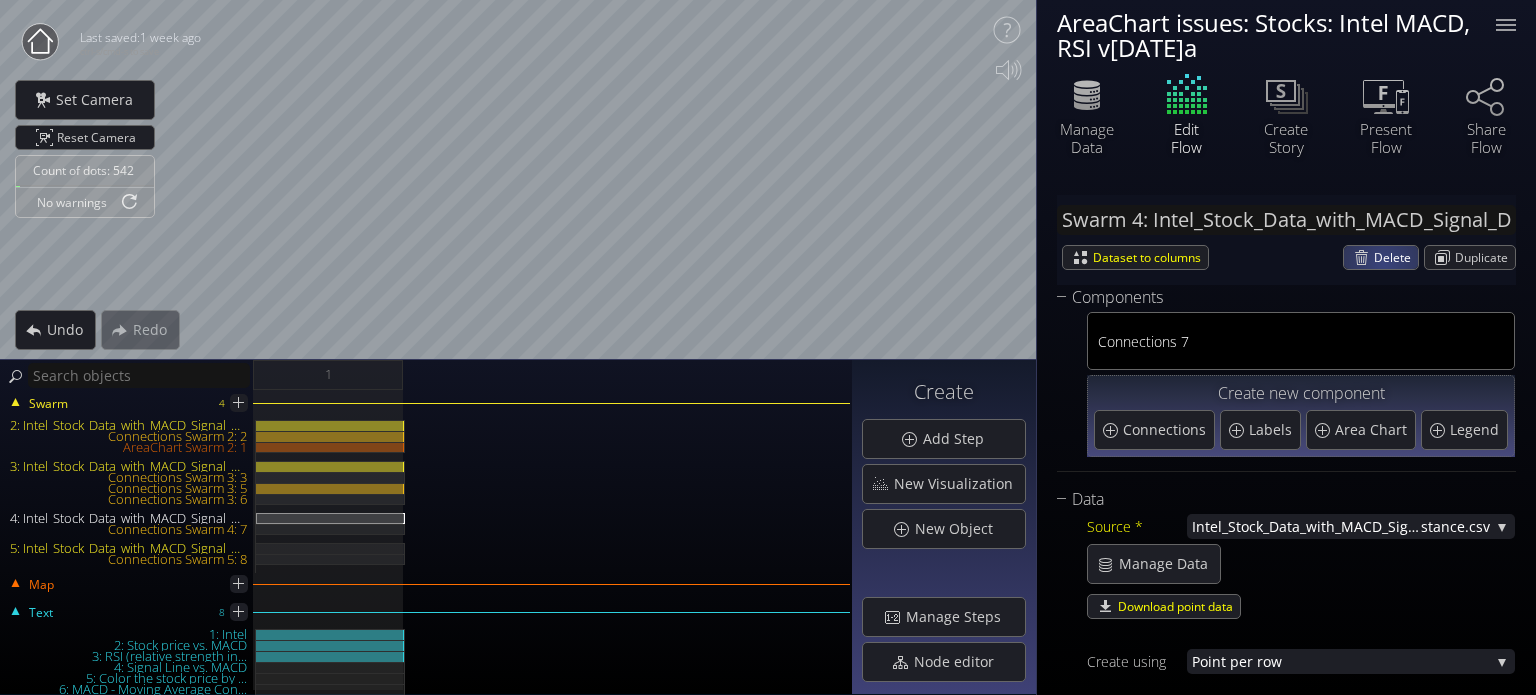 click on "Delete" at bounding box center (1396, 257) 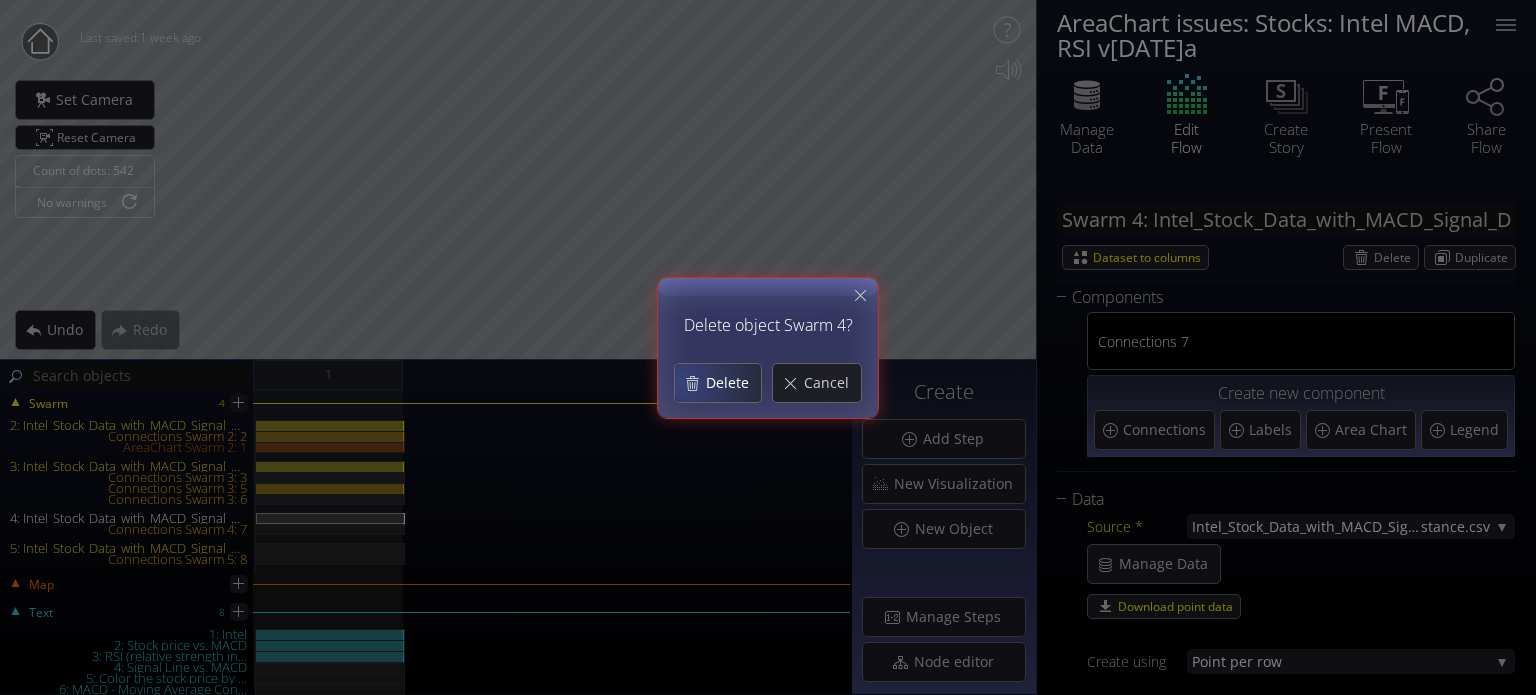click on "Delete" at bounding box center [718, 383] 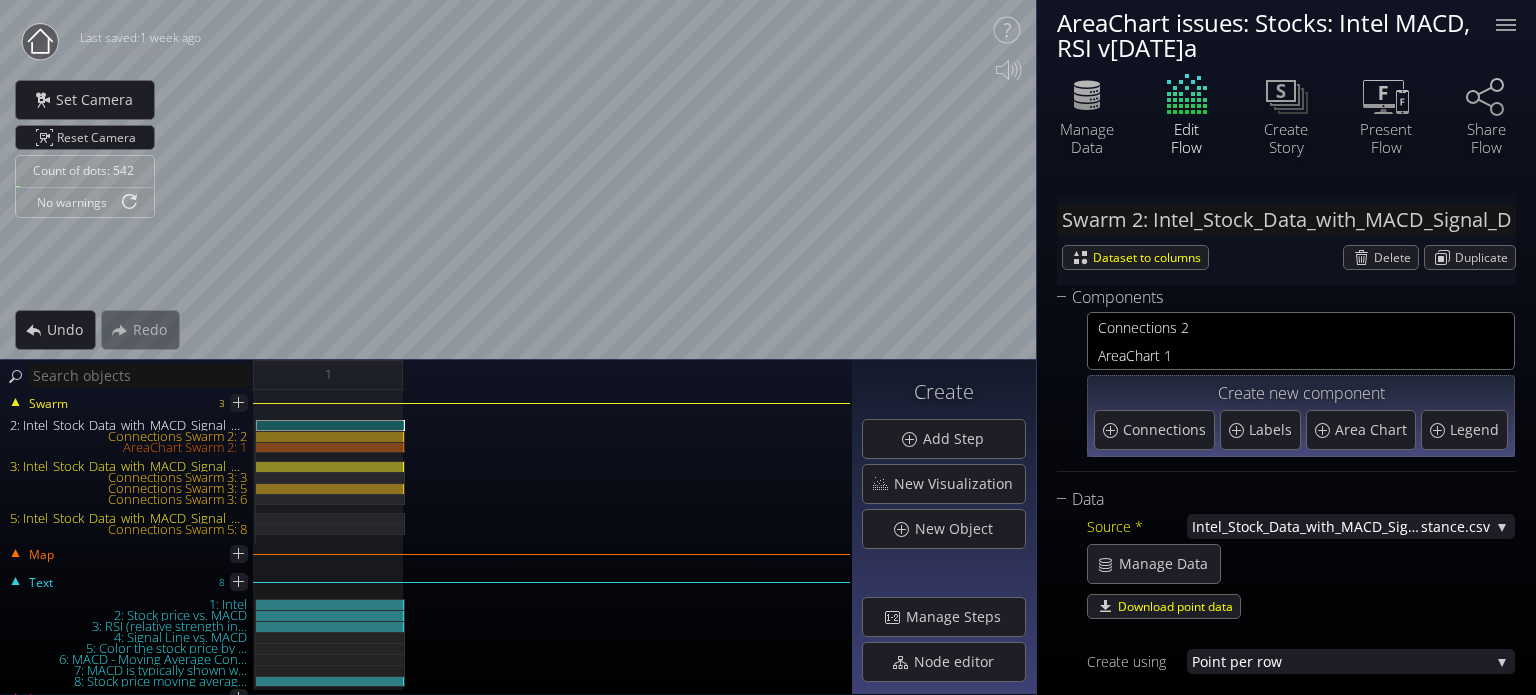 click on "1" at bounding box center (552, 375) 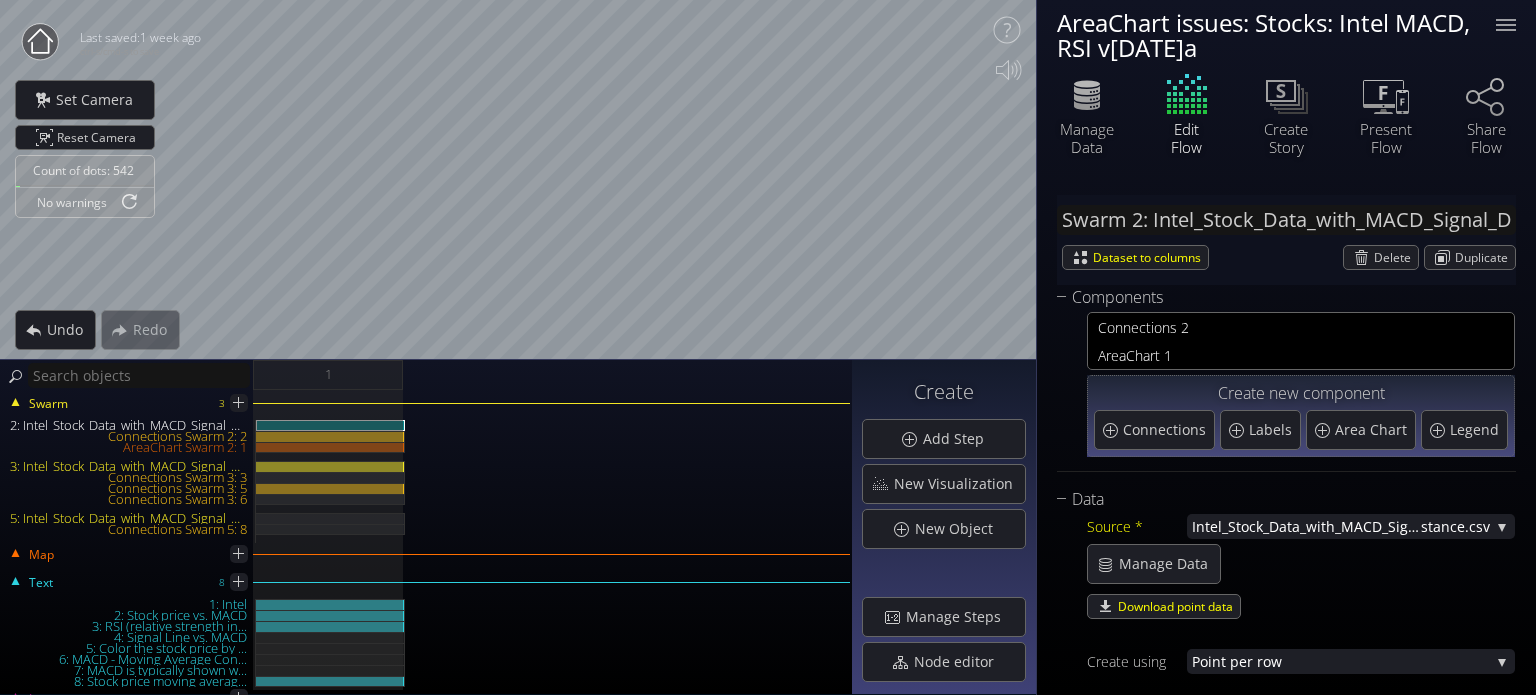 click on "5: Intel_Stock_Data_with_MACD_Signal_Distance.csv" at bounding box center (128, 518) 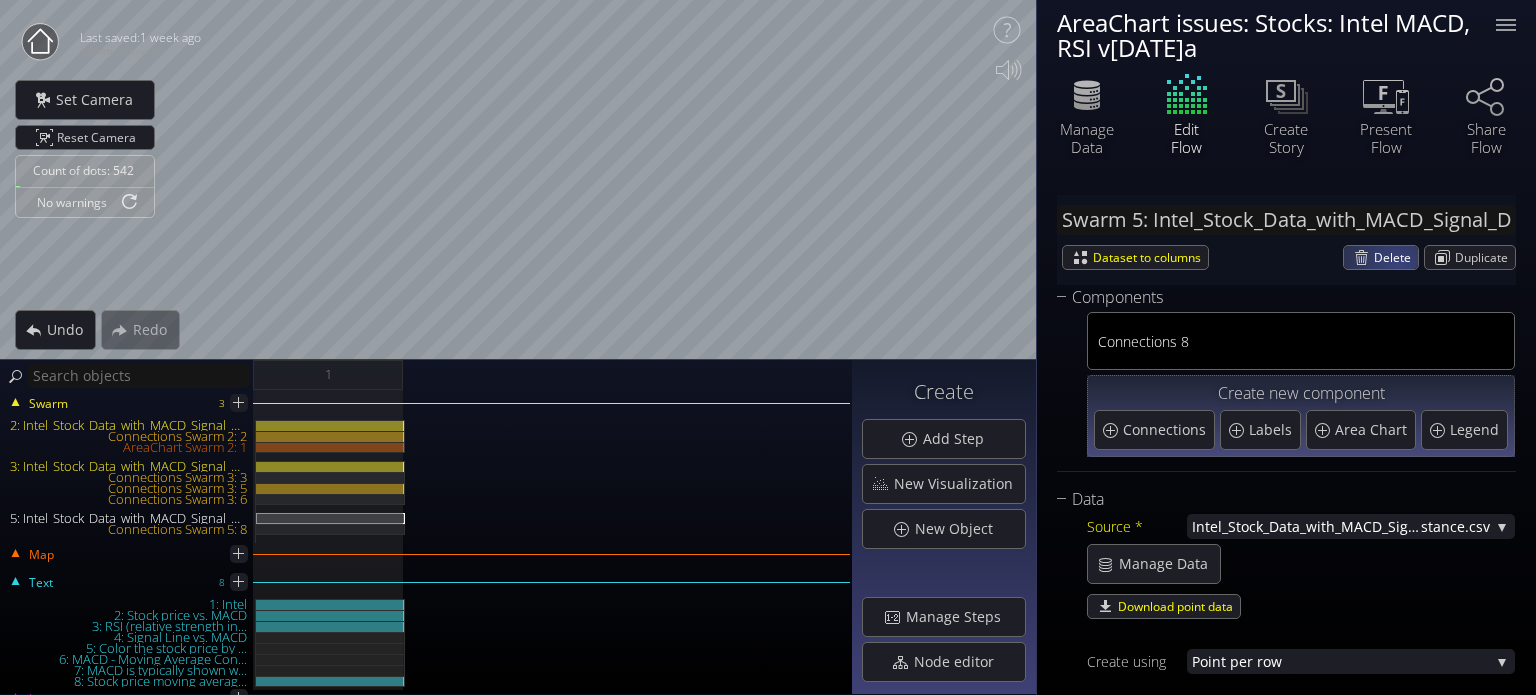 click on "Delete" at bounding box center (1396, 257) 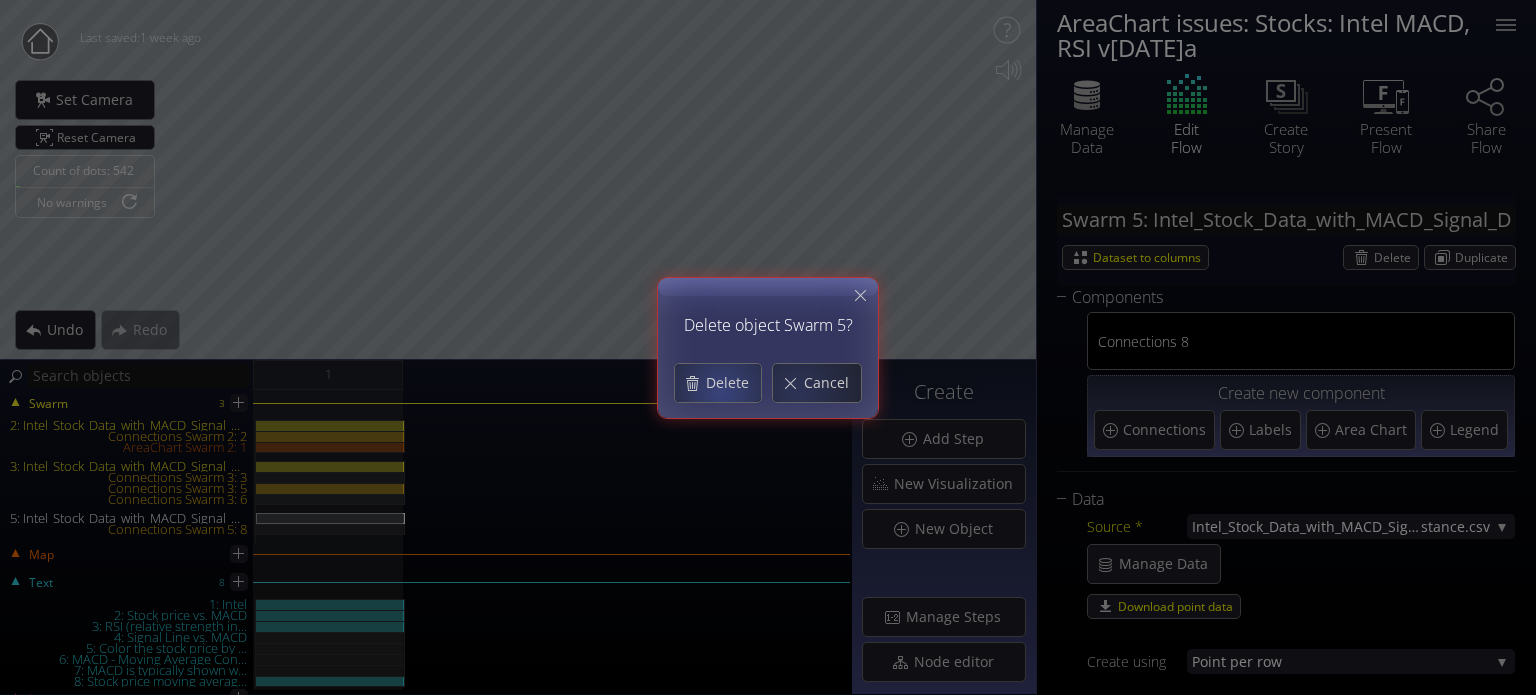 click on "Delete" at bounding box center (718, 383) 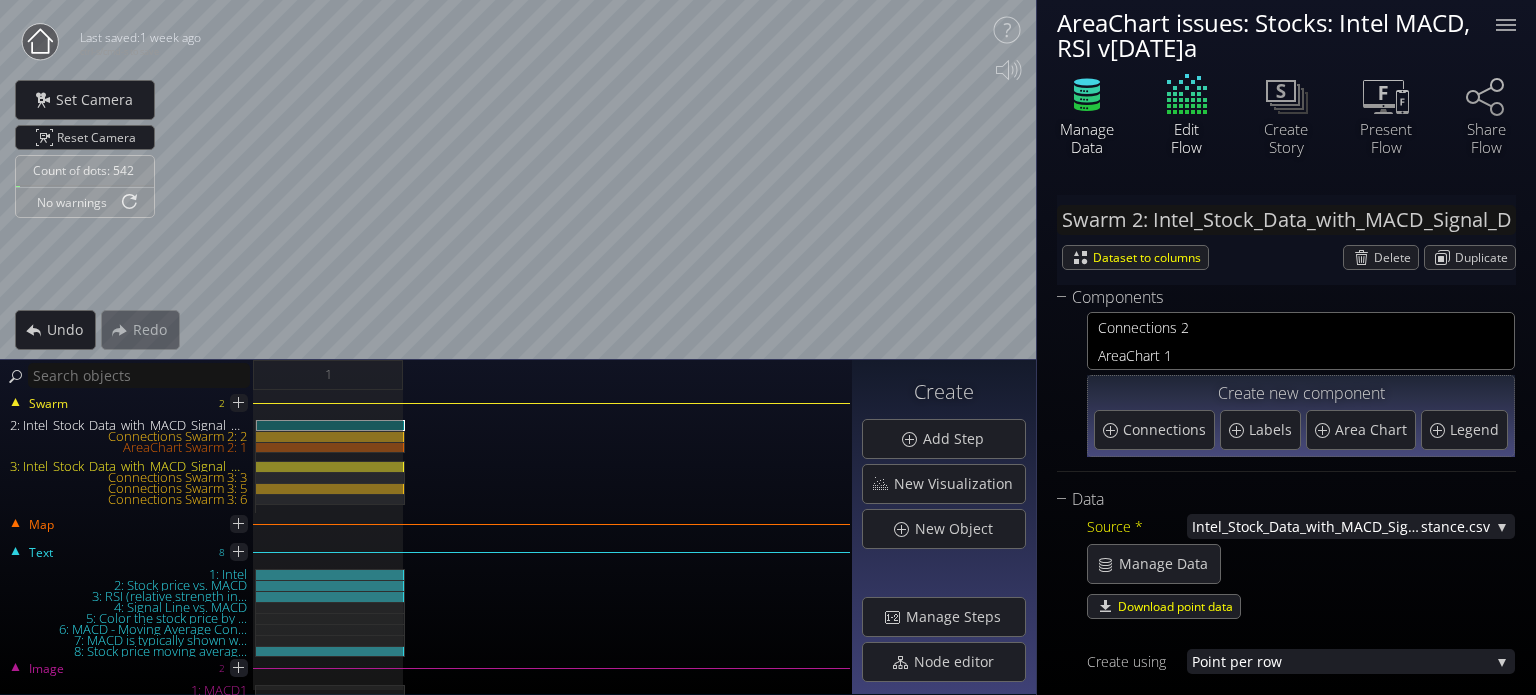 click at bounding box center [1087, 95] 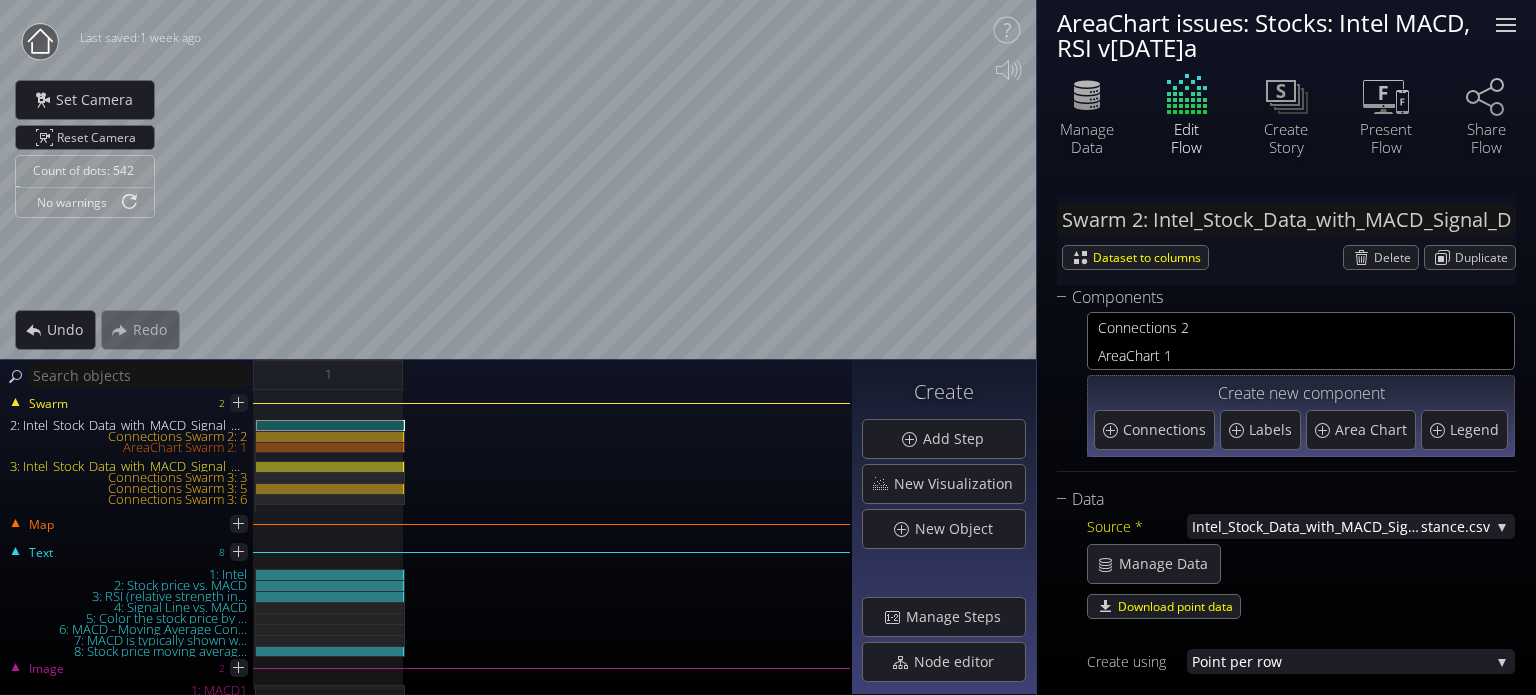 click at bounding box center [1506, 25] 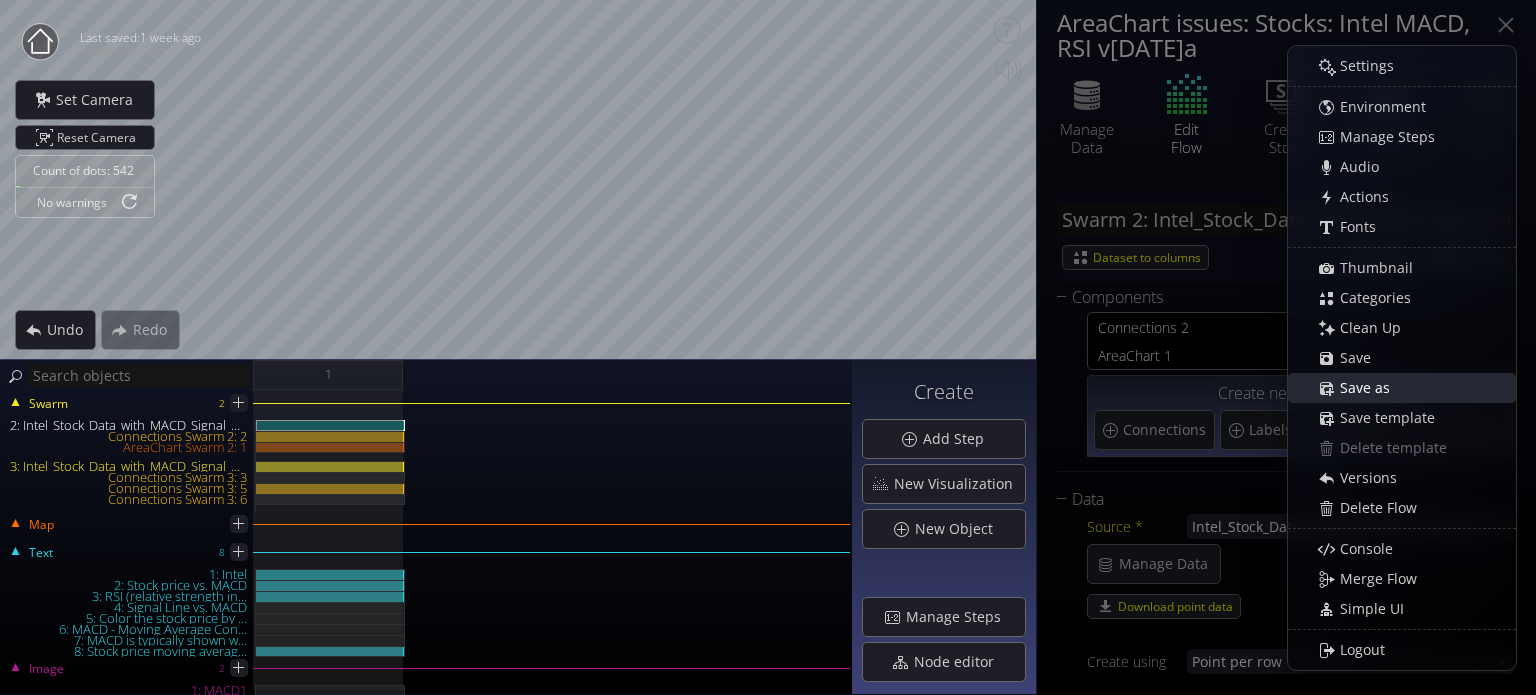 click on "Save as" at bounding box center (1370, 388) 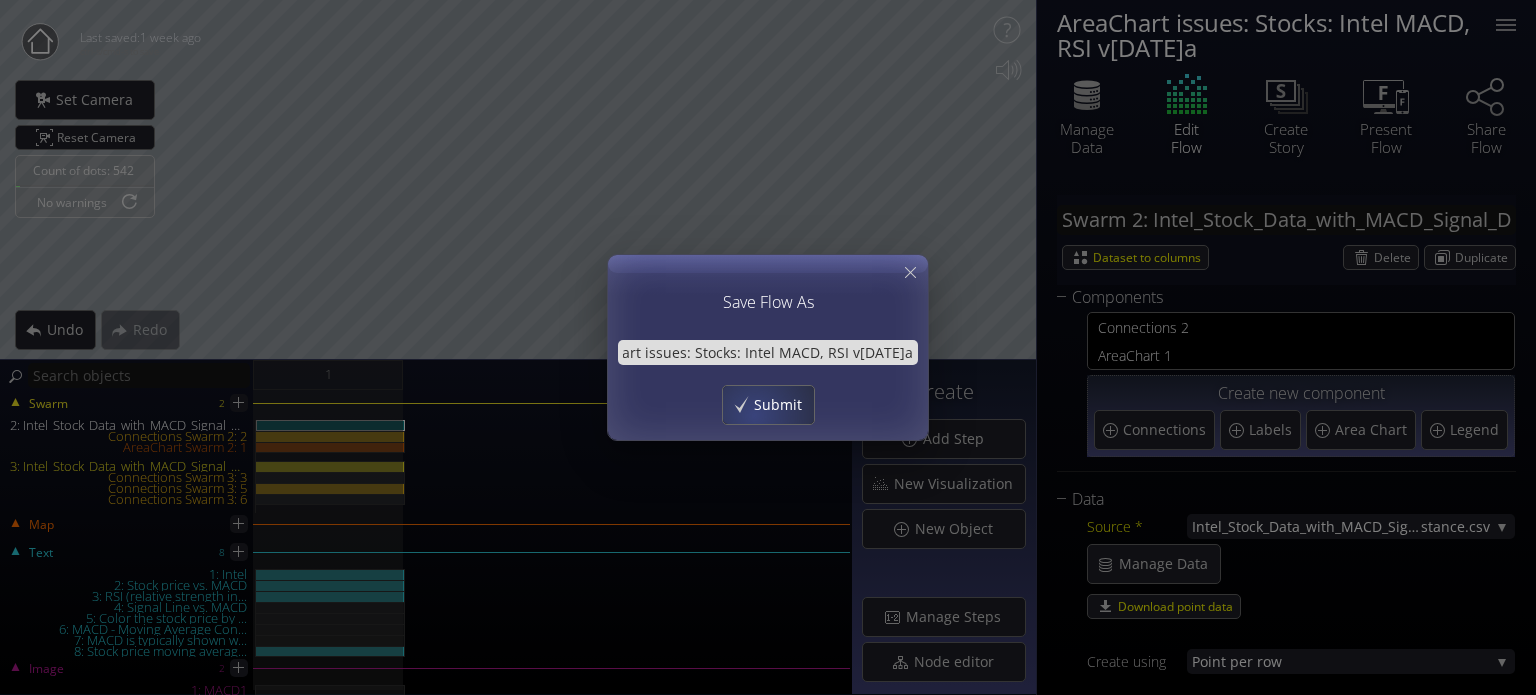 scroll, scrollTop: 0, scrollLeft: 0, axis: both 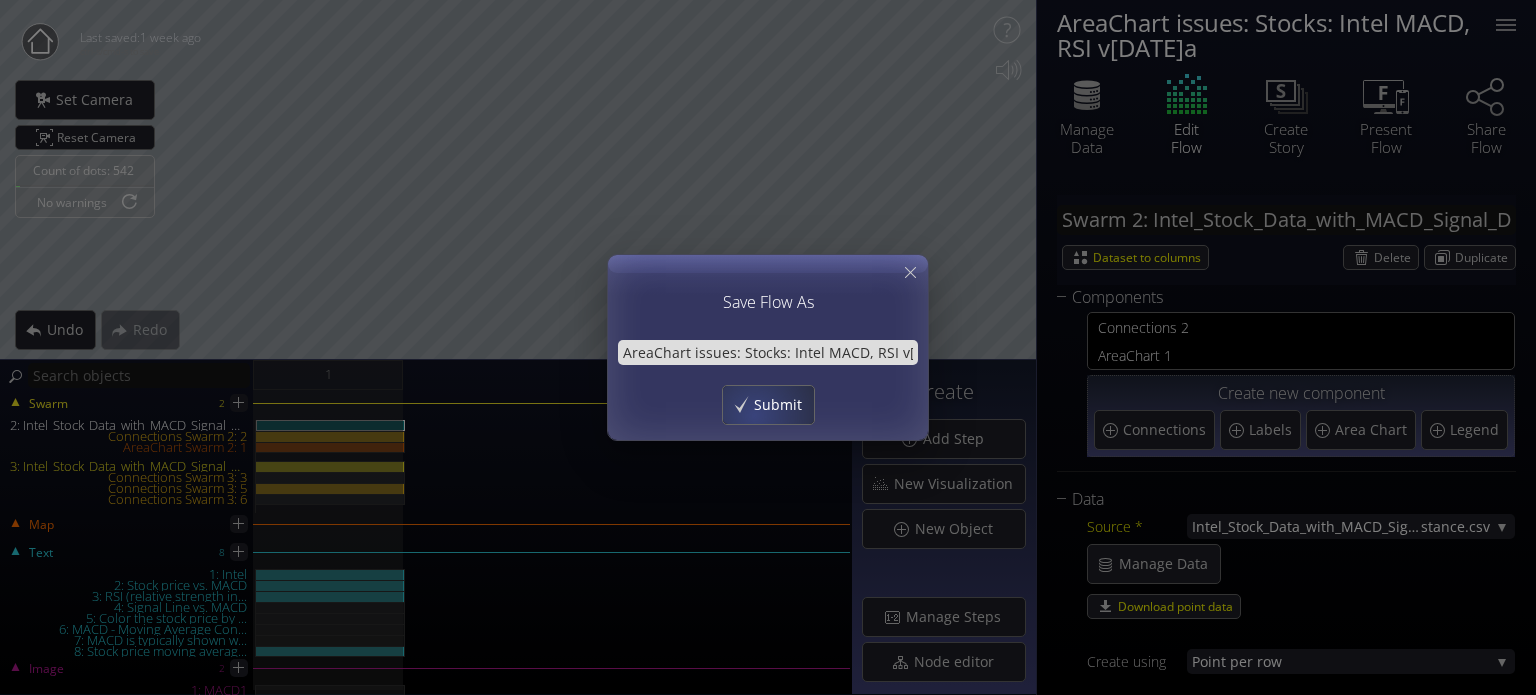 click on "Submit" at bounding box center (783, 405) 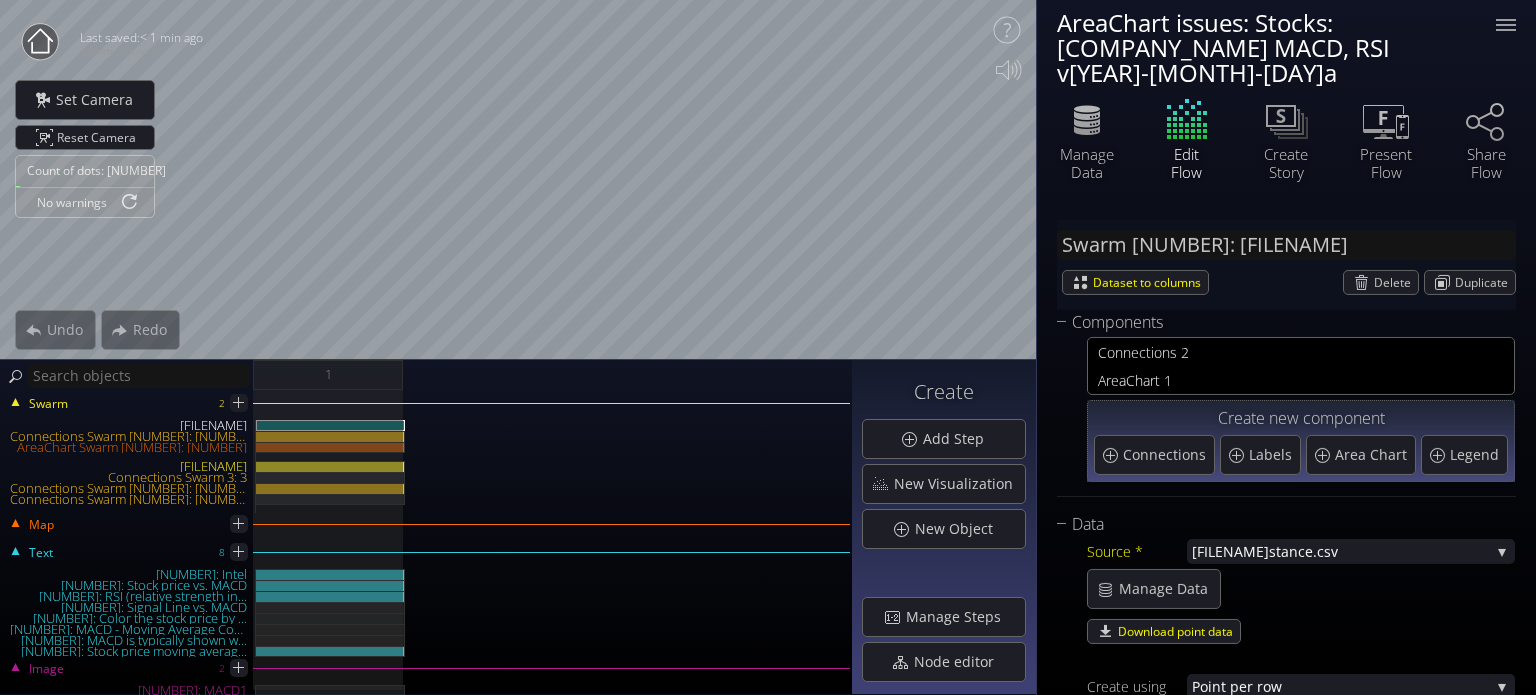 scroll, scrollTop: 0, scrollLeft: 0, axis: both 